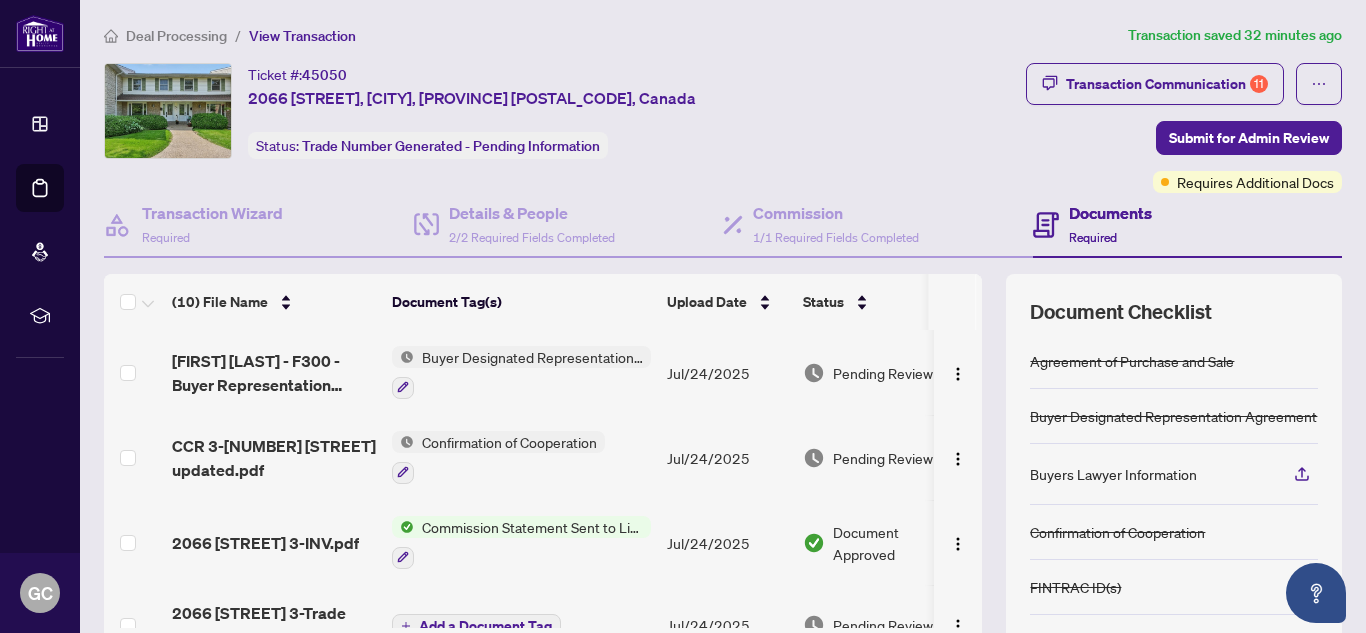 scroll, scrollTop: 0, scrollLeft: 0, axis: both 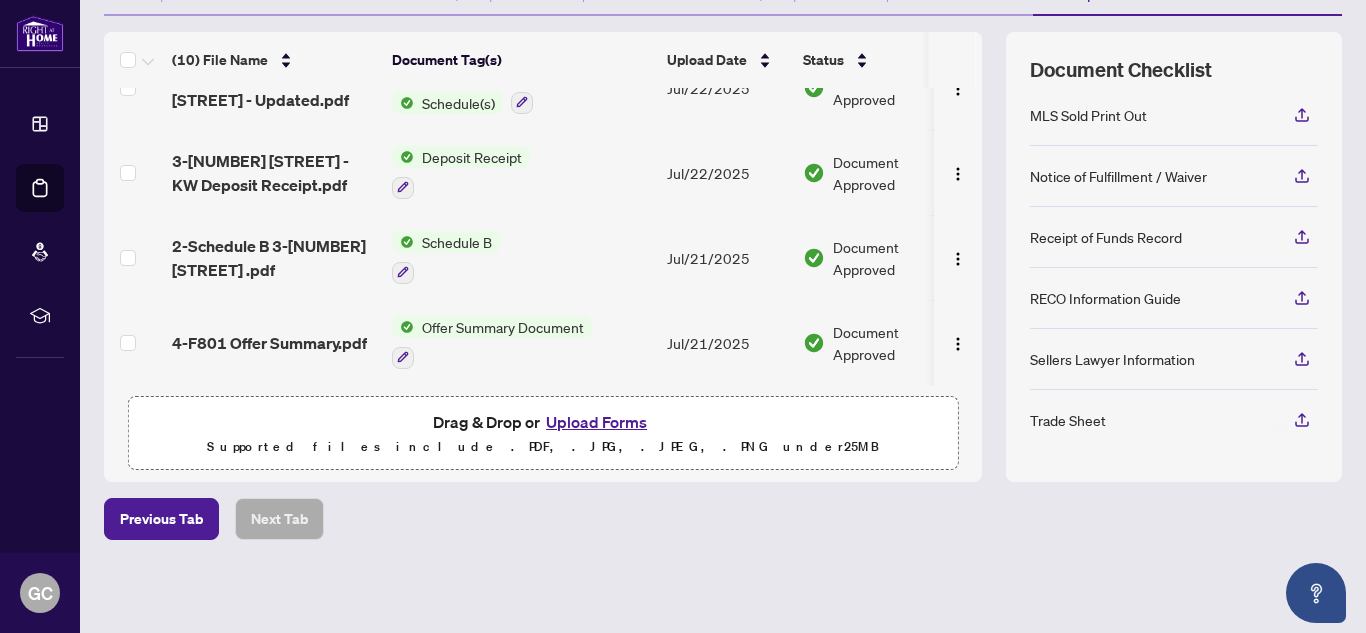 click on "Upload Forms" at bounding box center (596, 422) 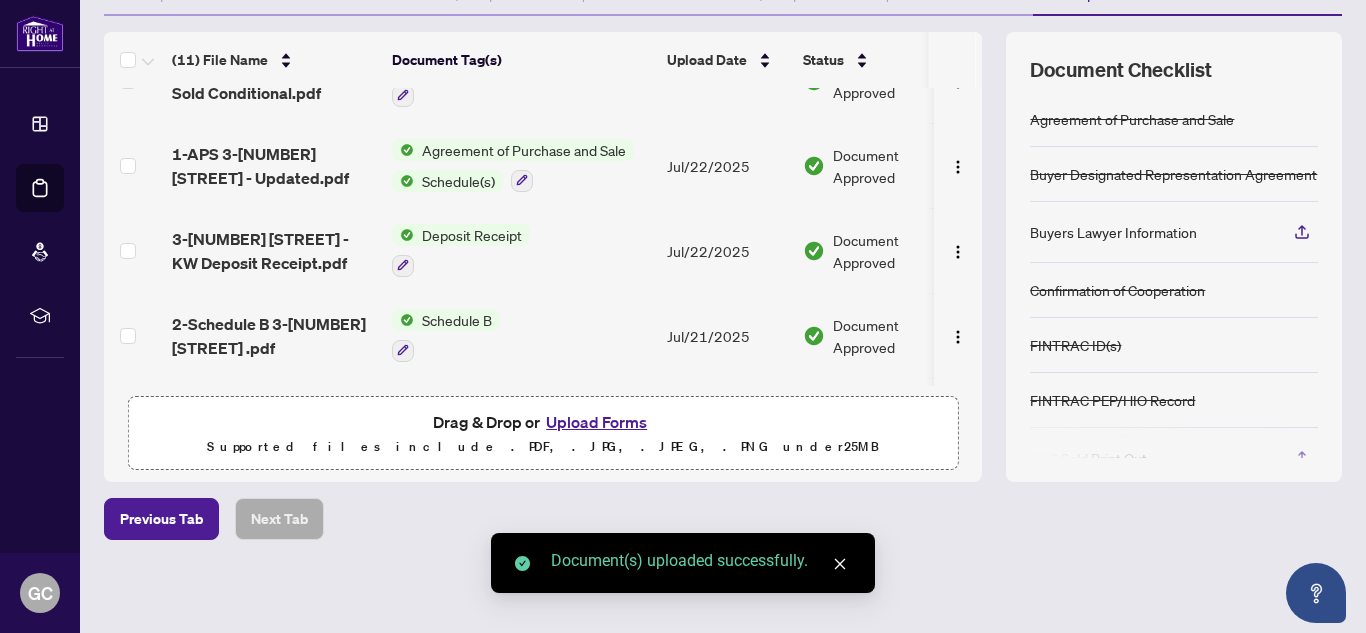 scroll, scrollTop: 0, scrollLeft: 0, axis: both 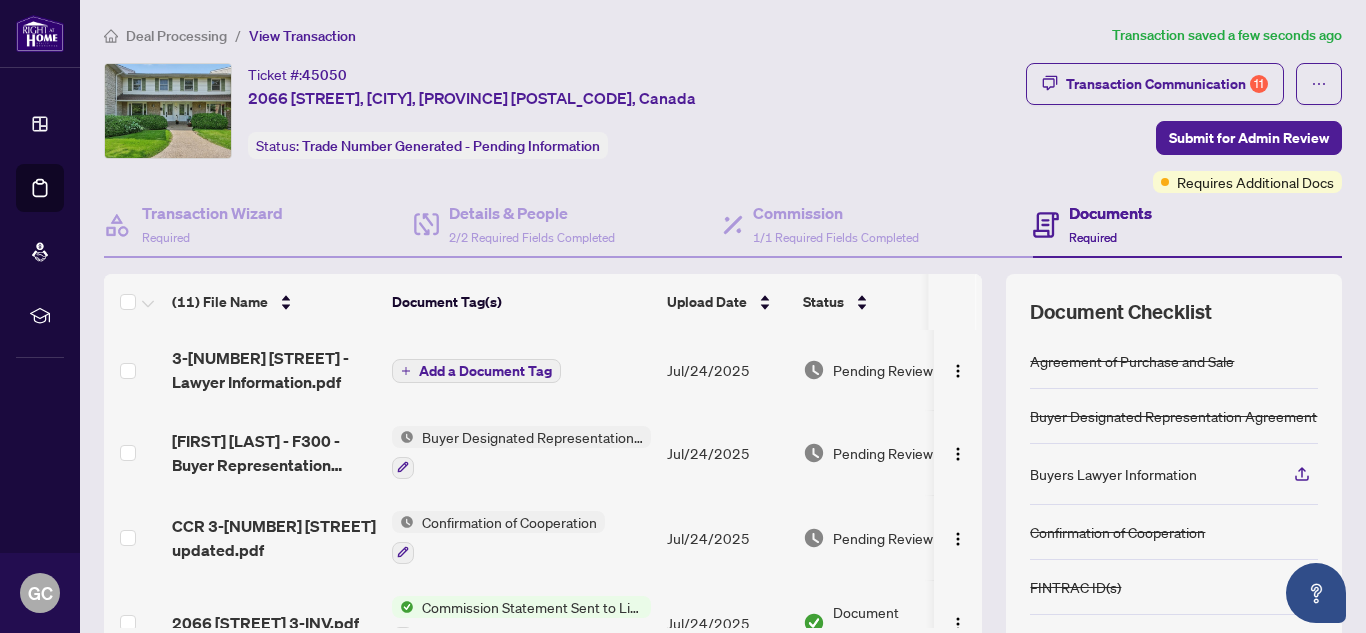 click on "Add a Document Tag" at bounding box center (485, 371) 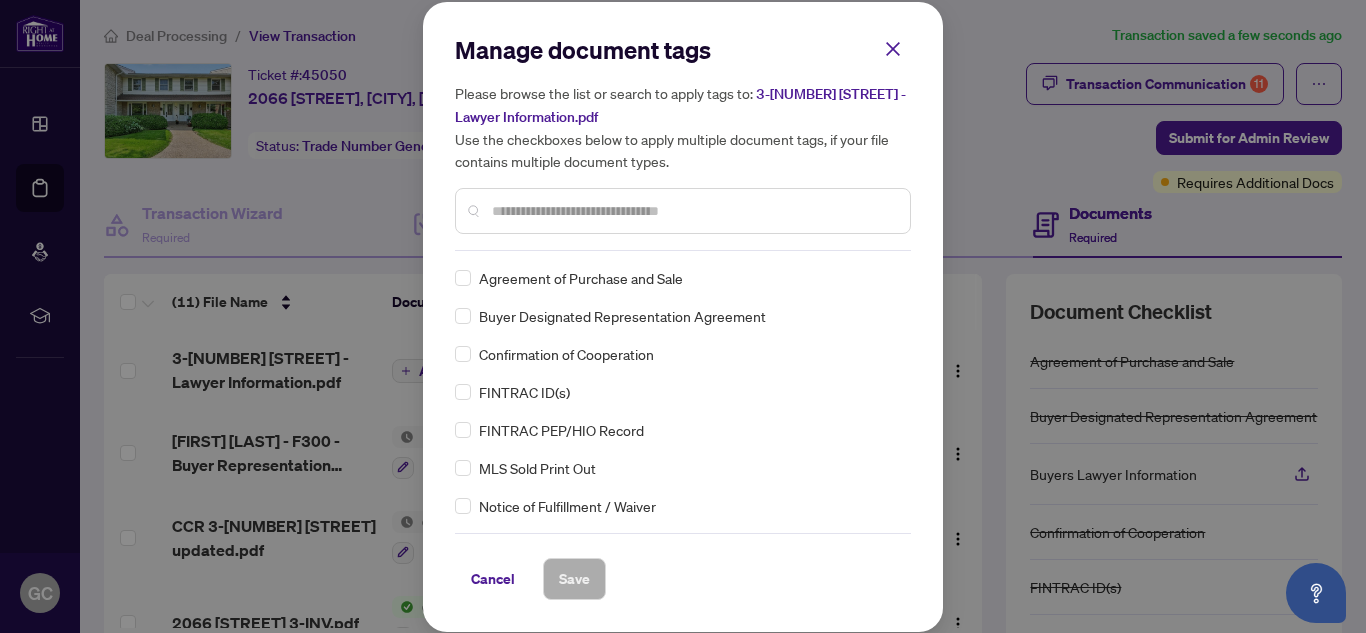 click at bounding box center [693, 211] 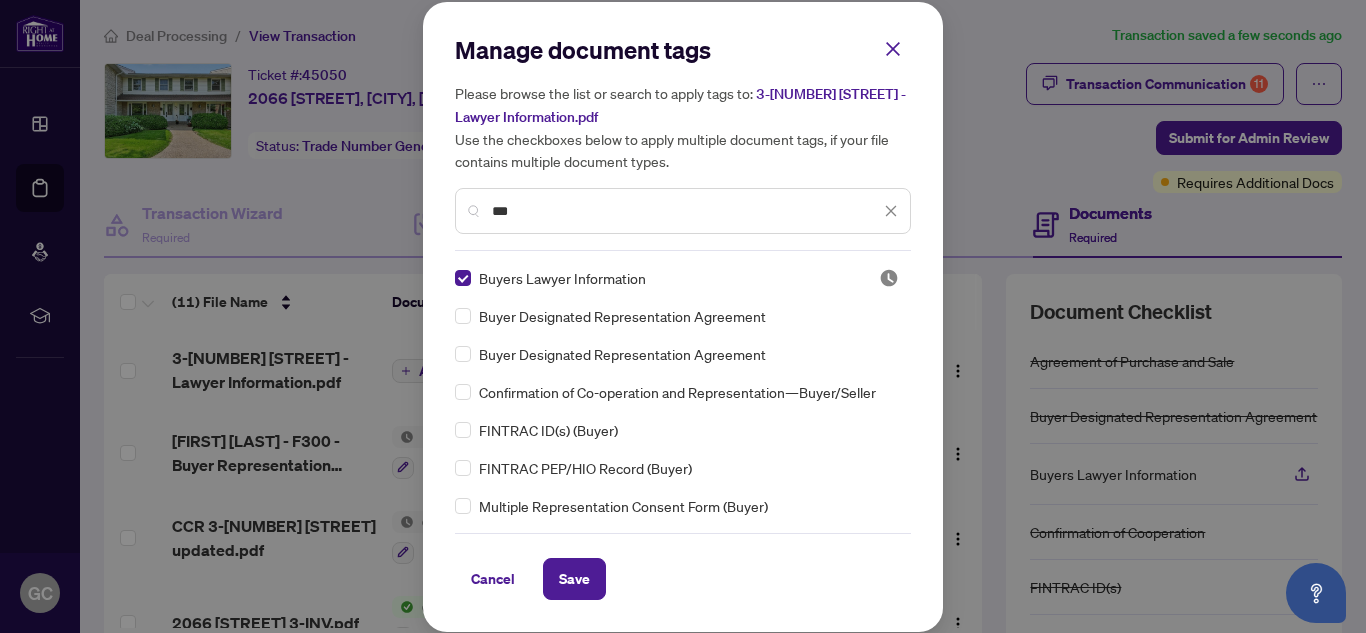 drag, startPoint x: 529, startPoint y: 207, endPoint x: 478, endPoint y: 206, distance: 51.009804 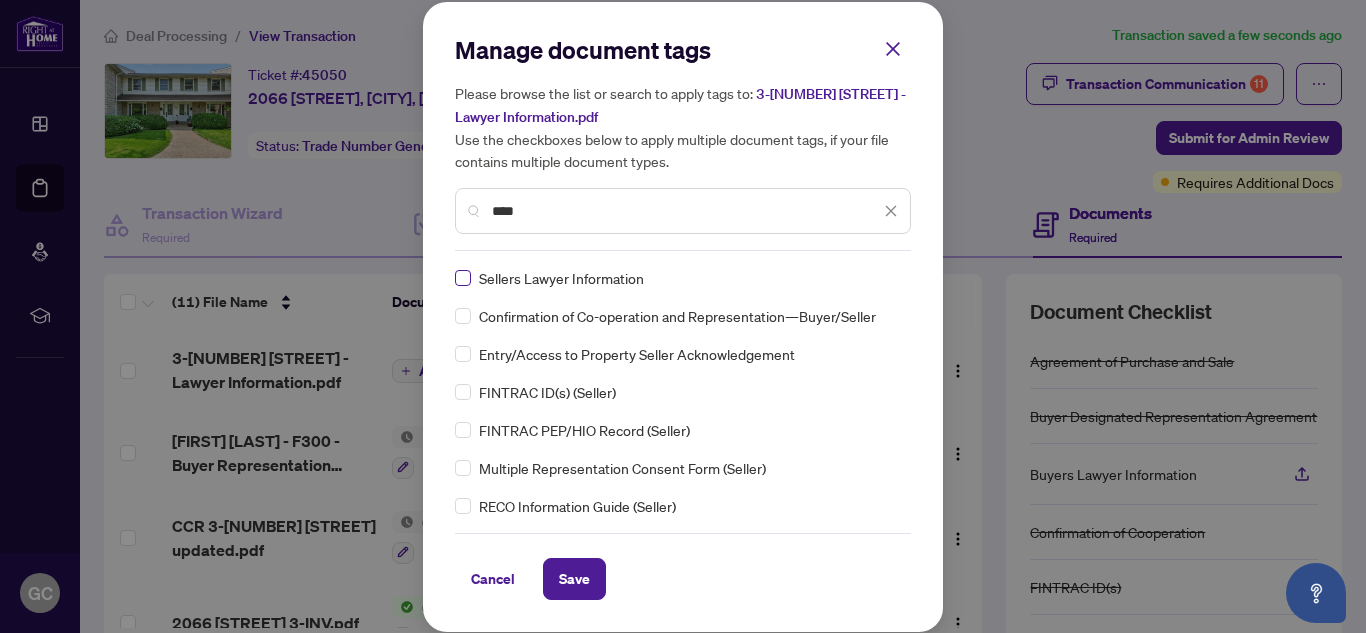 type on "****" 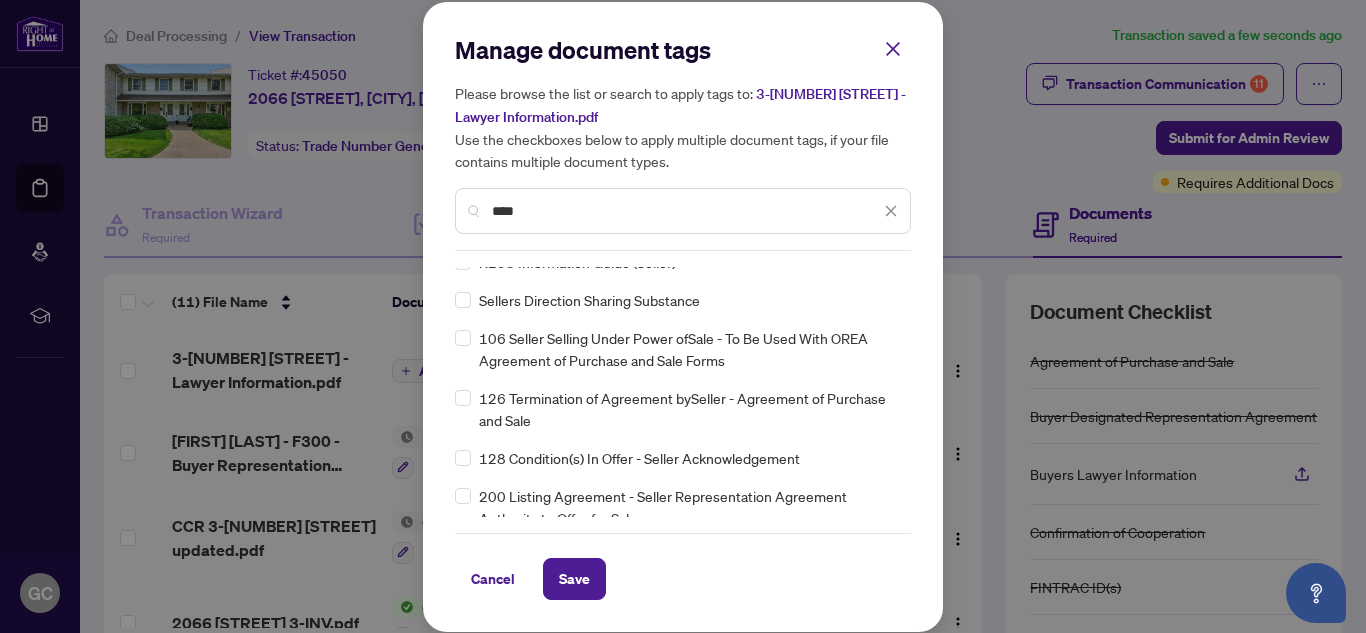 scroll, scrollTop: 0, scrollLeft: 0, axis: both 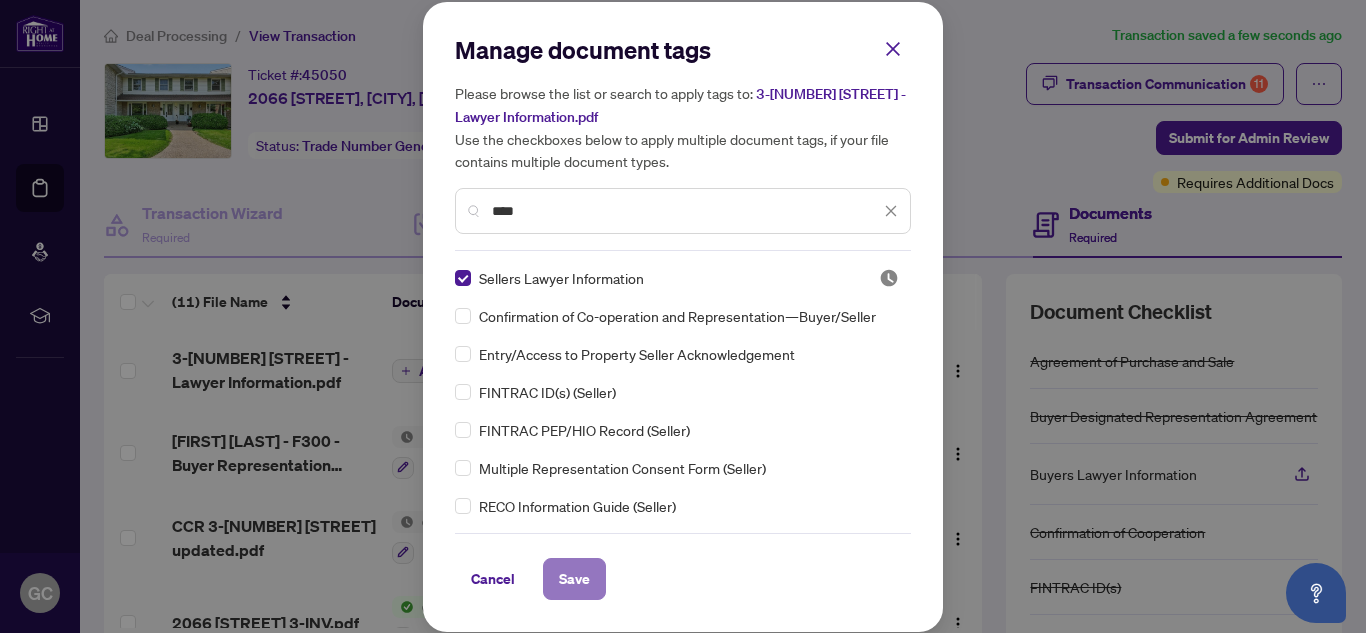 drag, startPoint x: 575, startPoint y: 576, endPoint x: 565, endPoint y: 569, distance: 12.206555 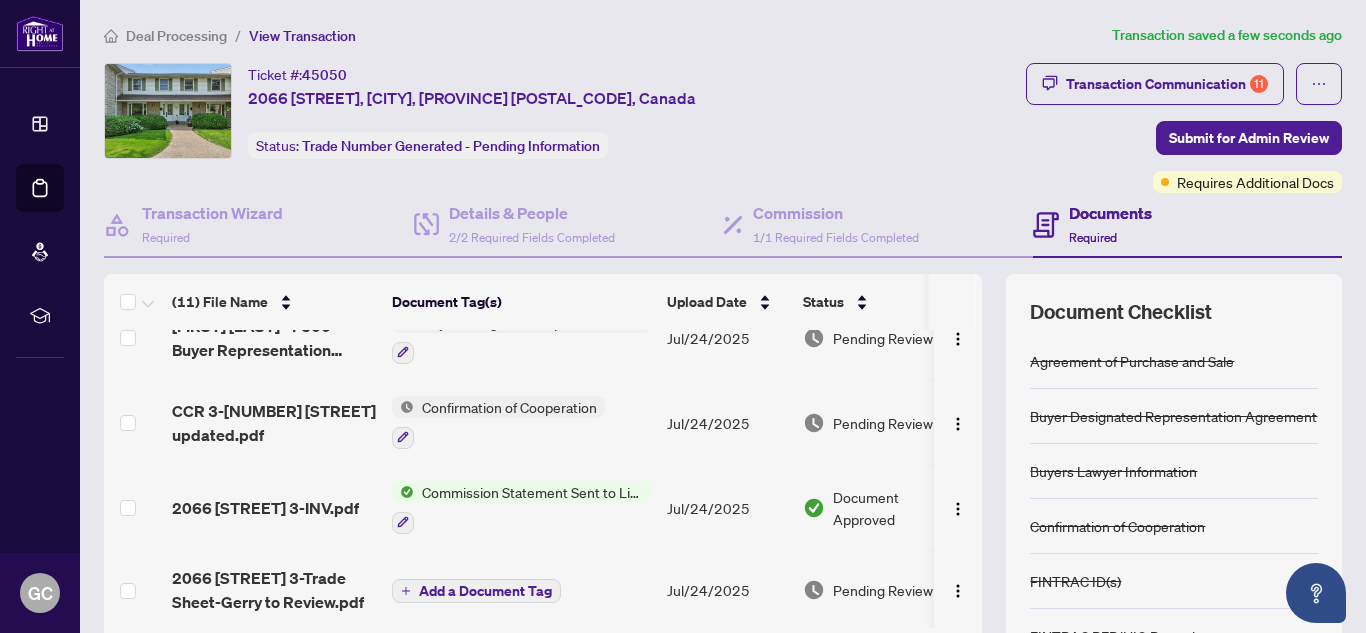 scroll, scrollTop: 167, scrollLeft: 0, axis: vertical 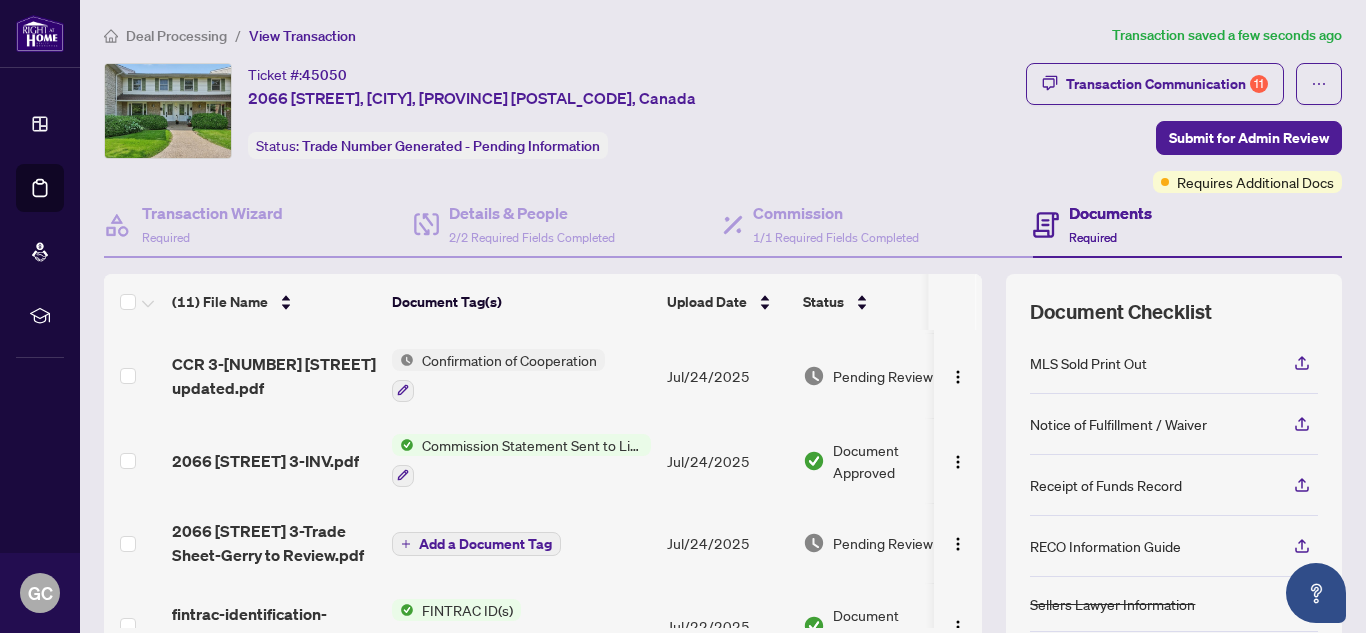 click on "Commission Statement Sent to Listing Brokerage" at bounding box center [532, 445] 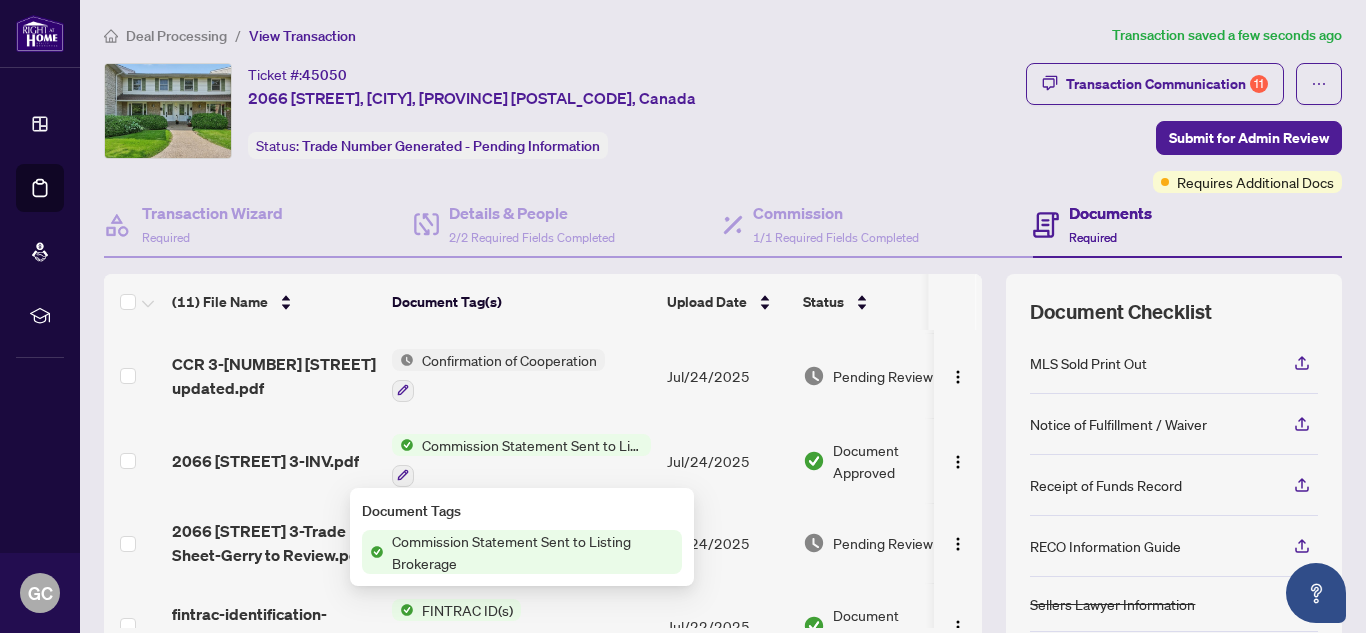 click on "Commission Statement Sent to Listing Brokerage" at bounding box center (532, 445) 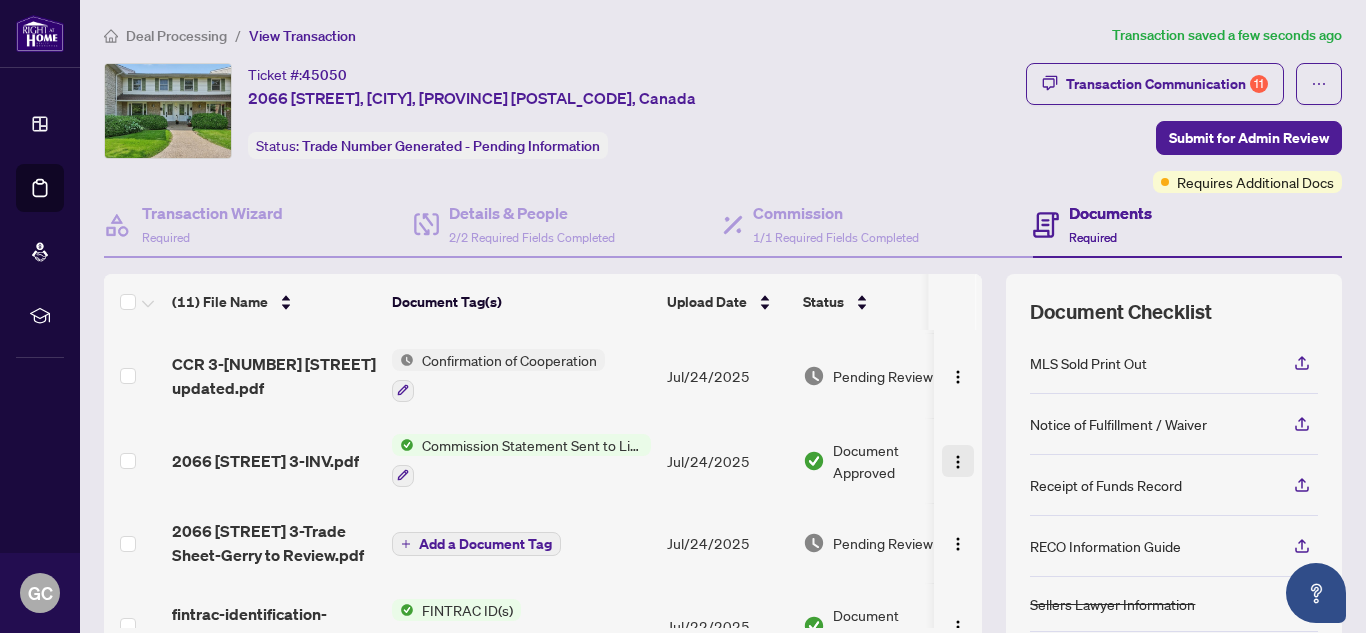 click at bounding box center [958, 462] 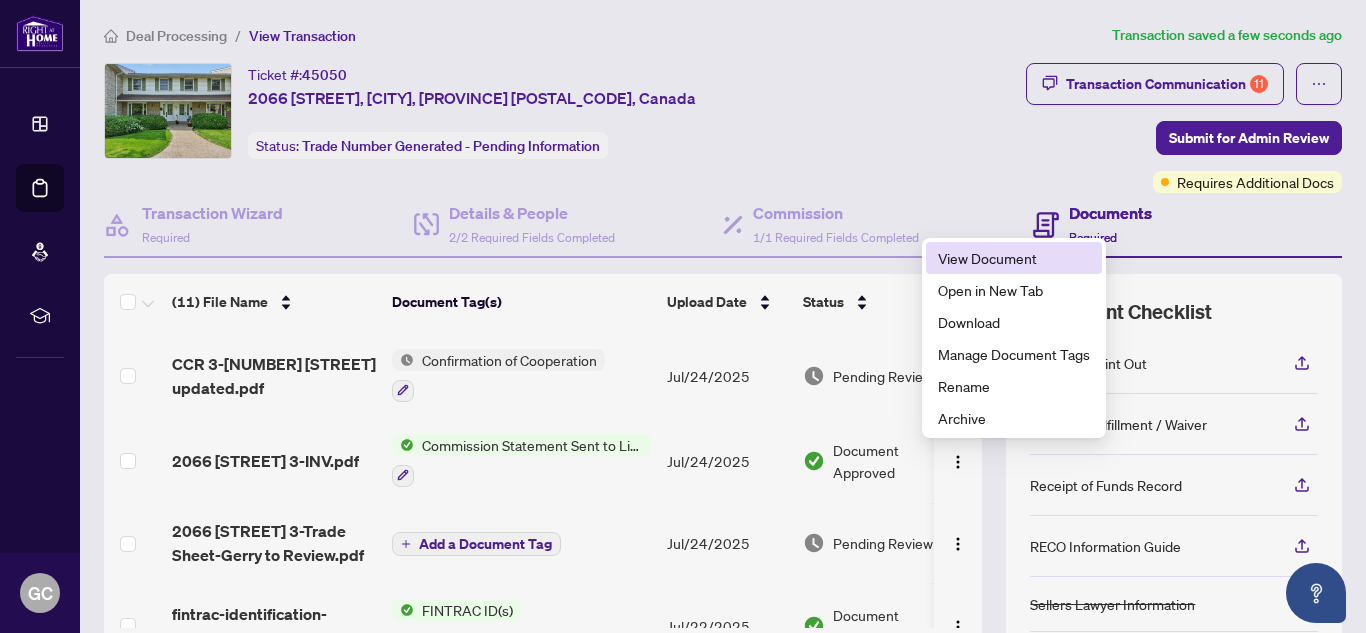 click on "View Document" at bounding box center [1014, 258] 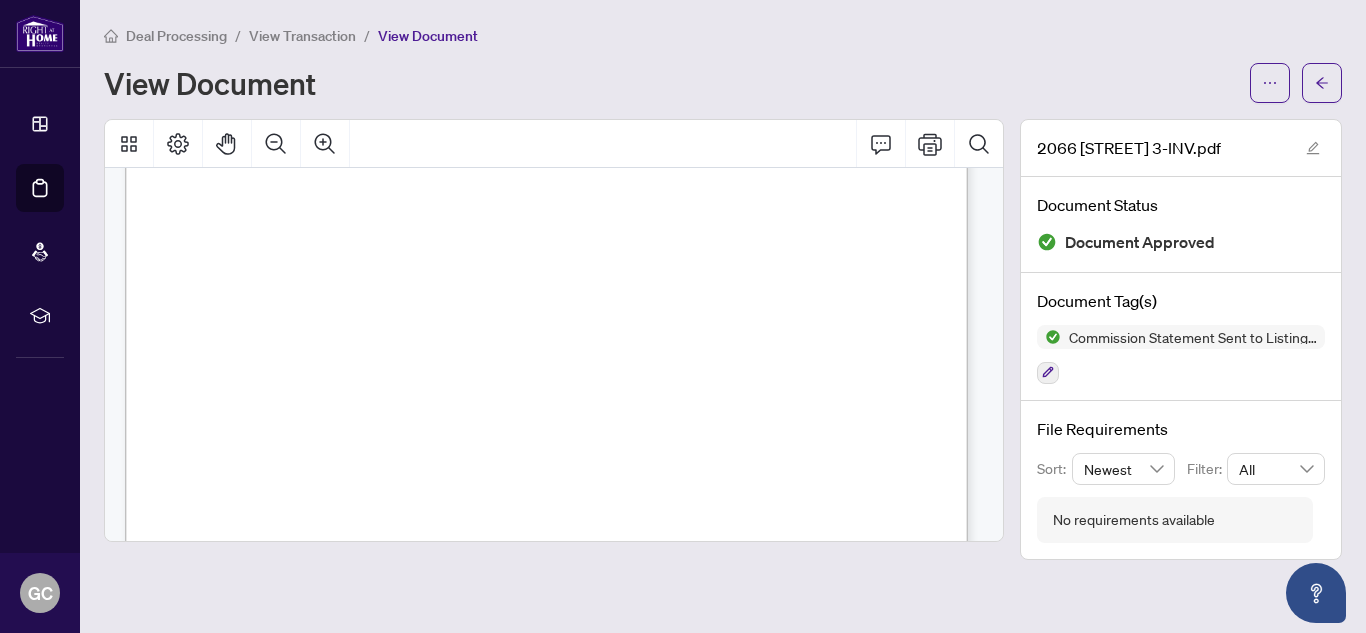 scroll, scrollTop: 758, scrollLeft: 0, axis: vertical 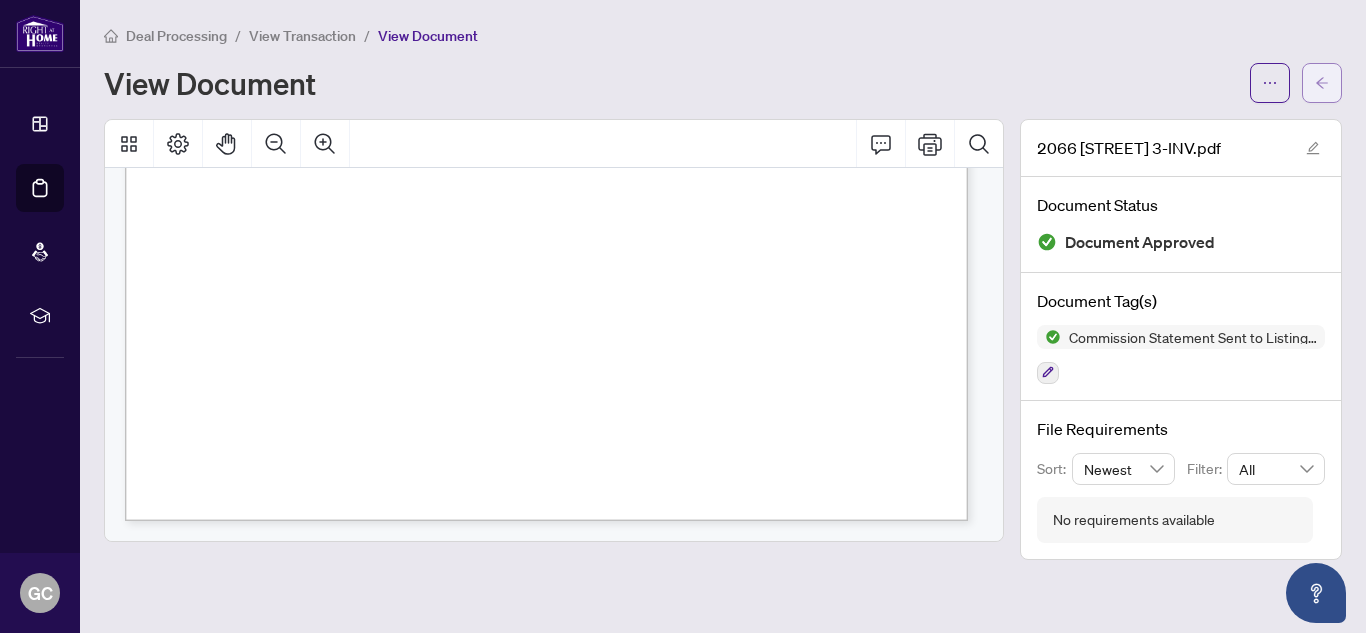 click 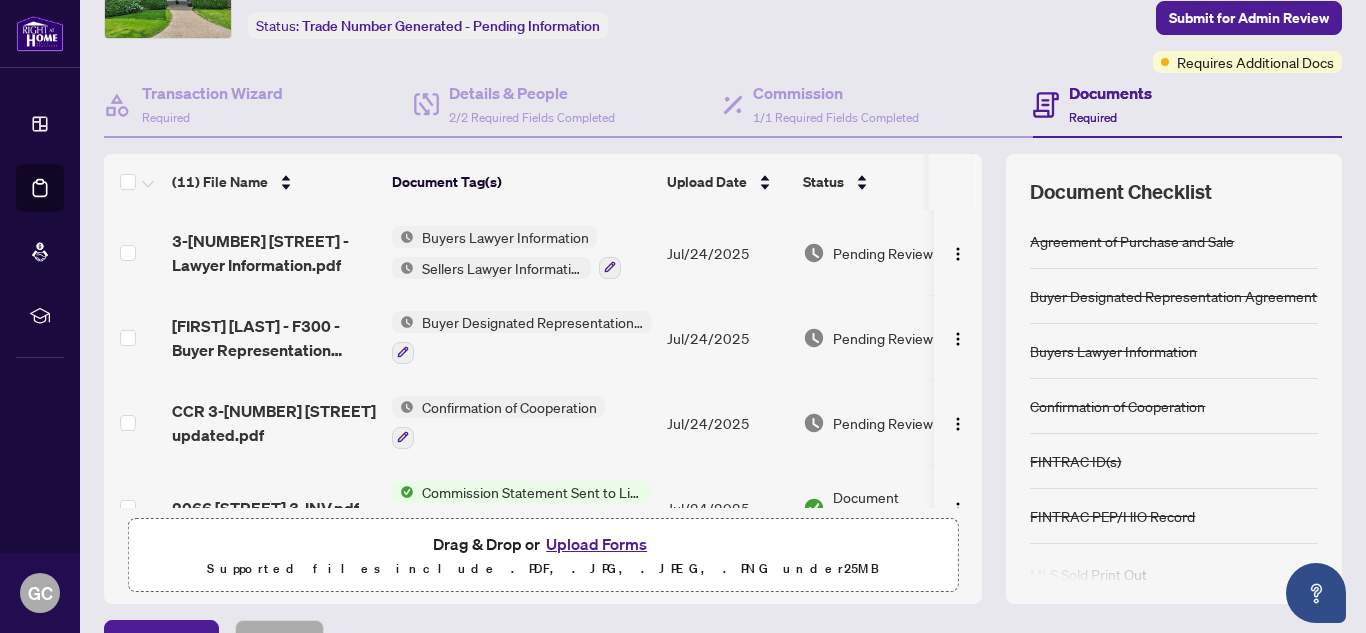 scroll, scrollTop: 167, scrollLeft: 0, axis: vertical 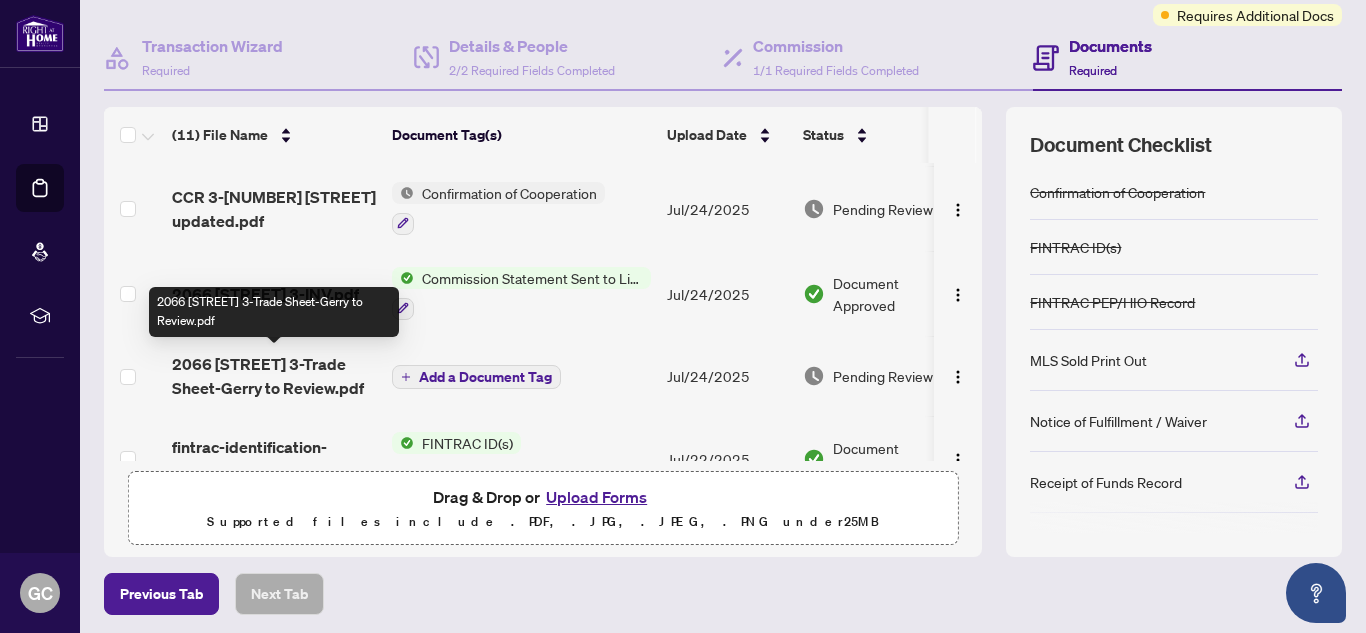 click on "2066 [STREET] 3-Trade Sheet-Gerry to Review.pdf" at bounding box center [274, 376] 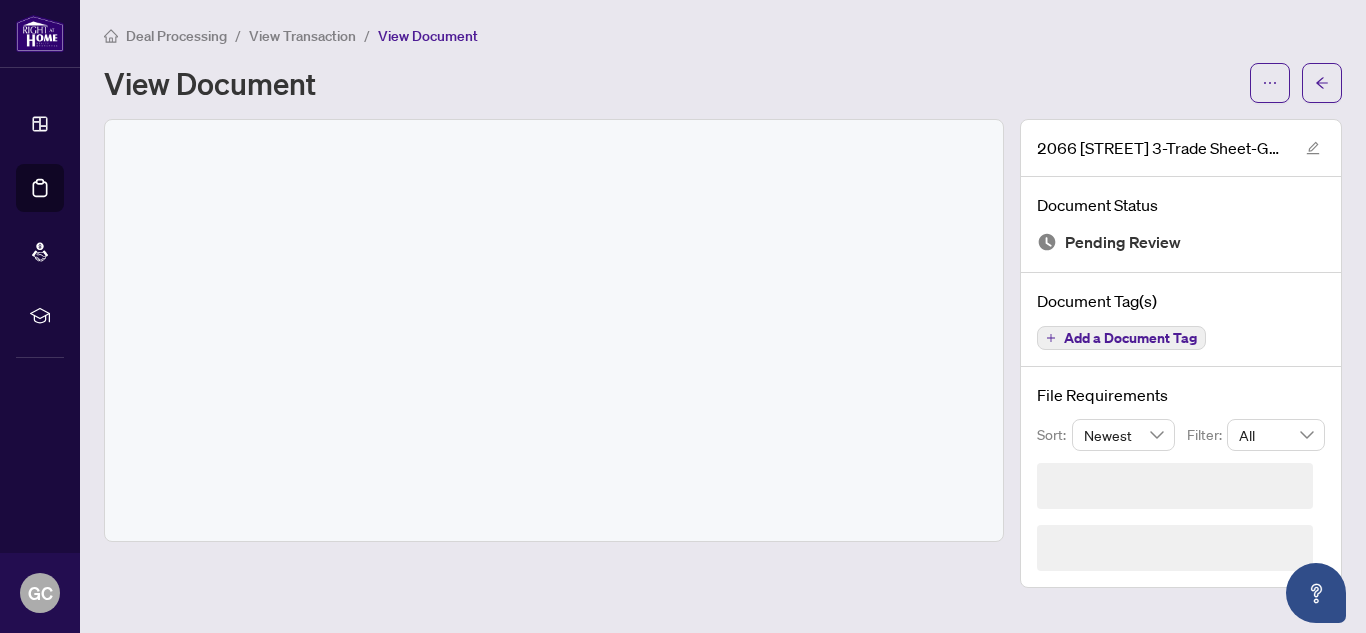 scroll, scrollTop: 0, scrollLeft: 0, axis: both 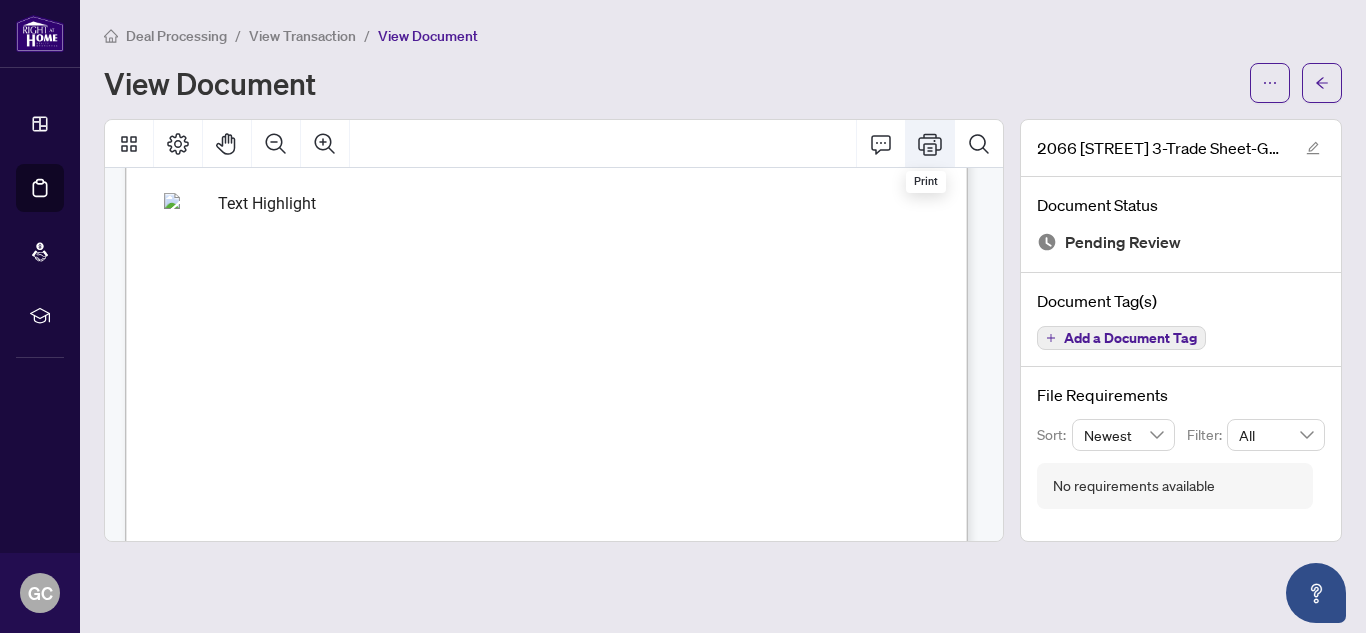 click 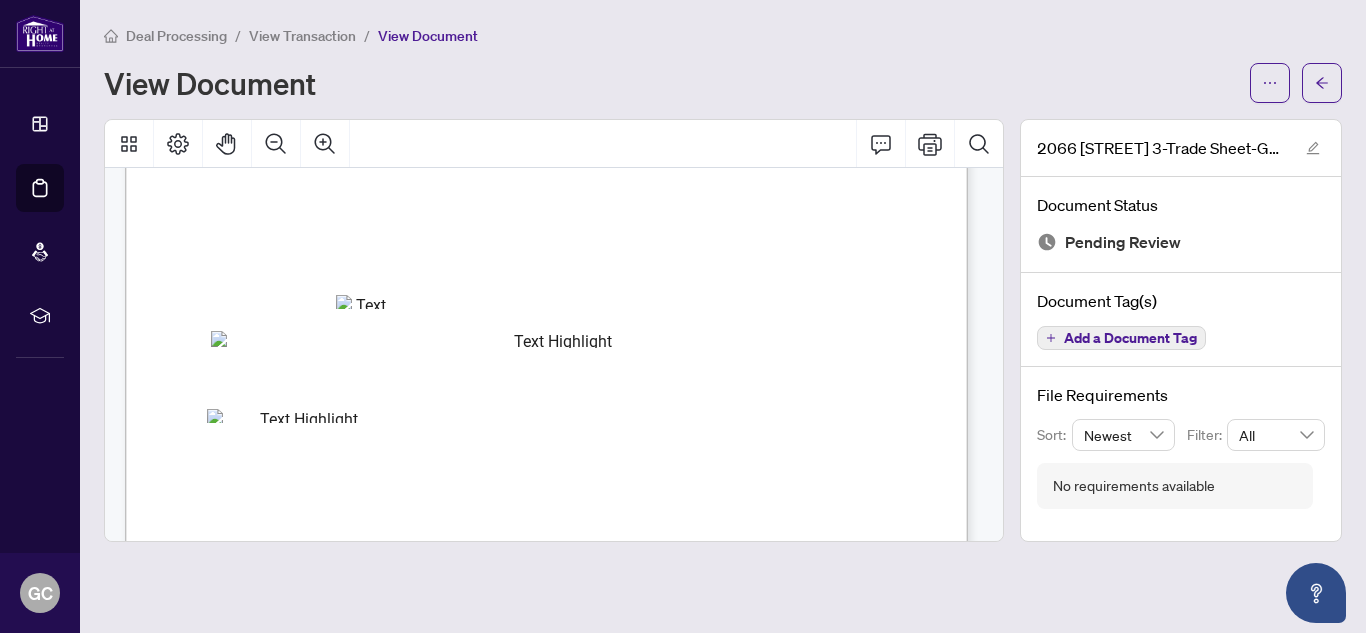 scroll, scrollTop: 0, scrollLeft: 0, axis: both 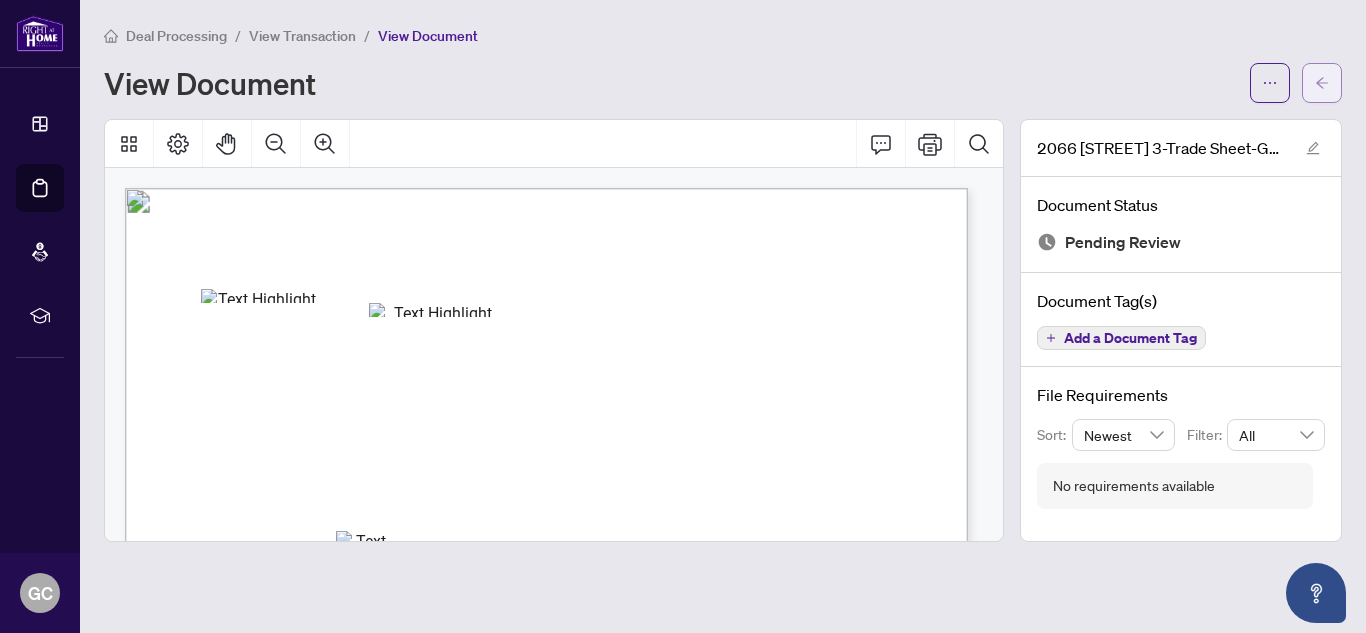 click 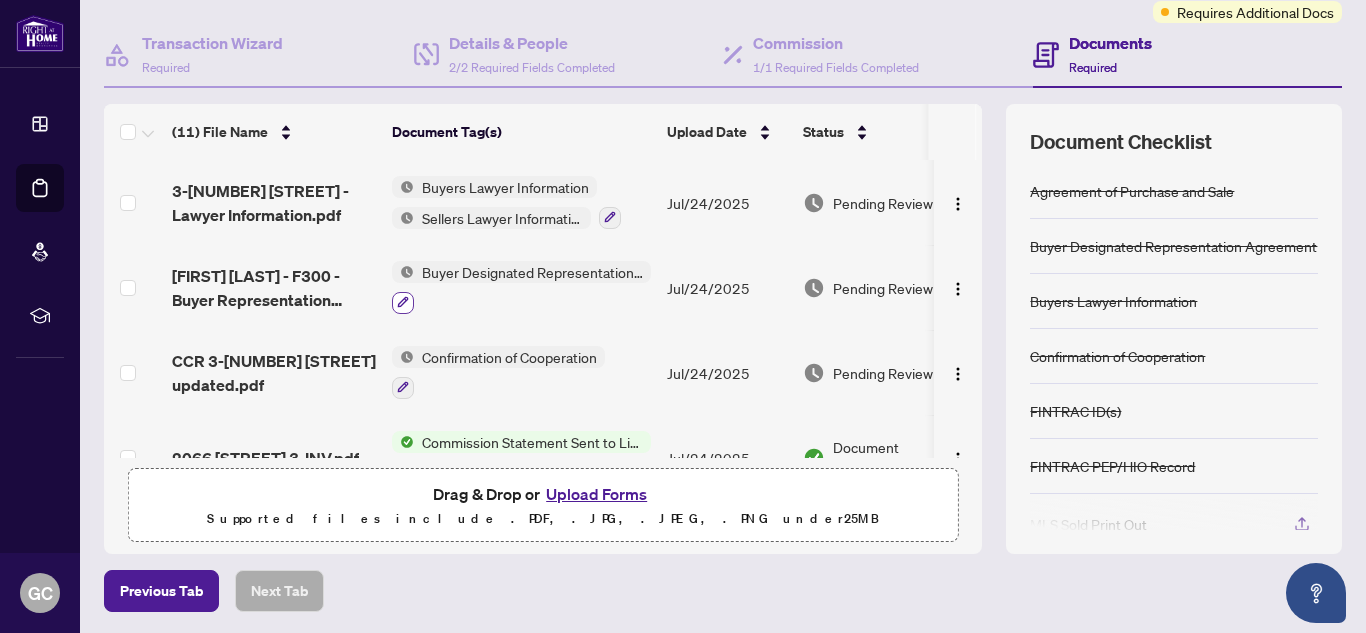 scroll, scrollTop: 242, scrollLeft: 0, axis: vertical 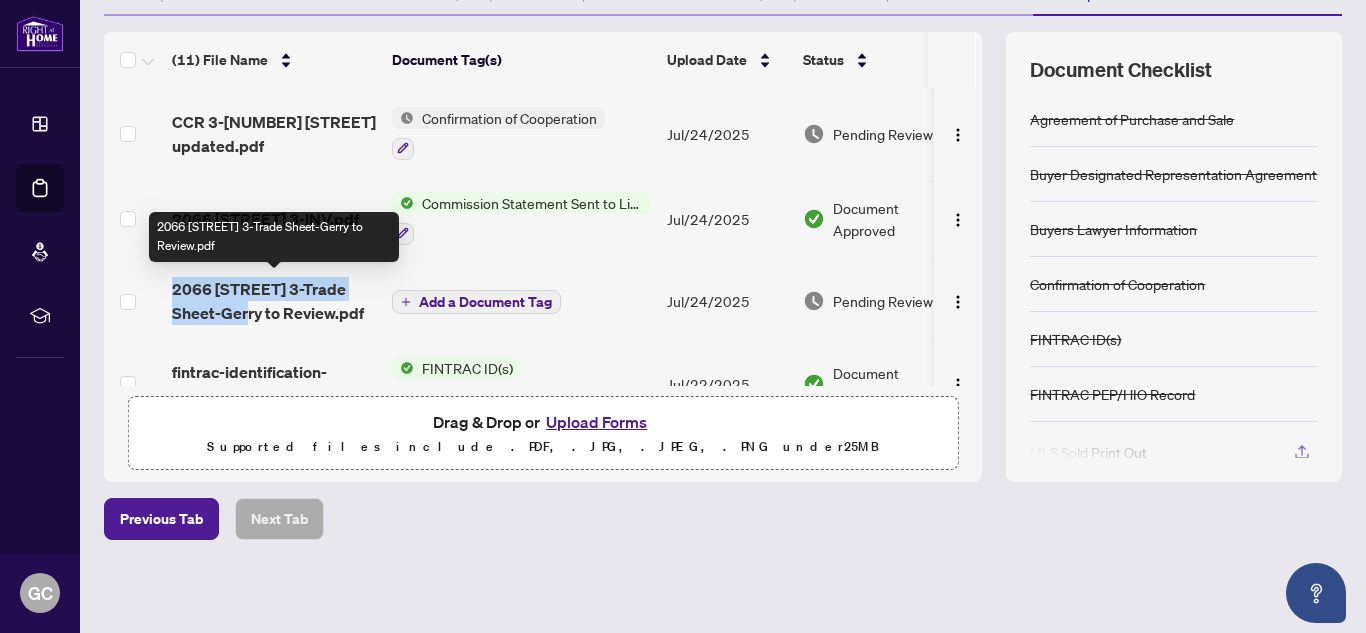 drag, startPoint x: 167, startPoint y: 281, endPoint x: 211, endPoint y: 317, distance: 56.85068 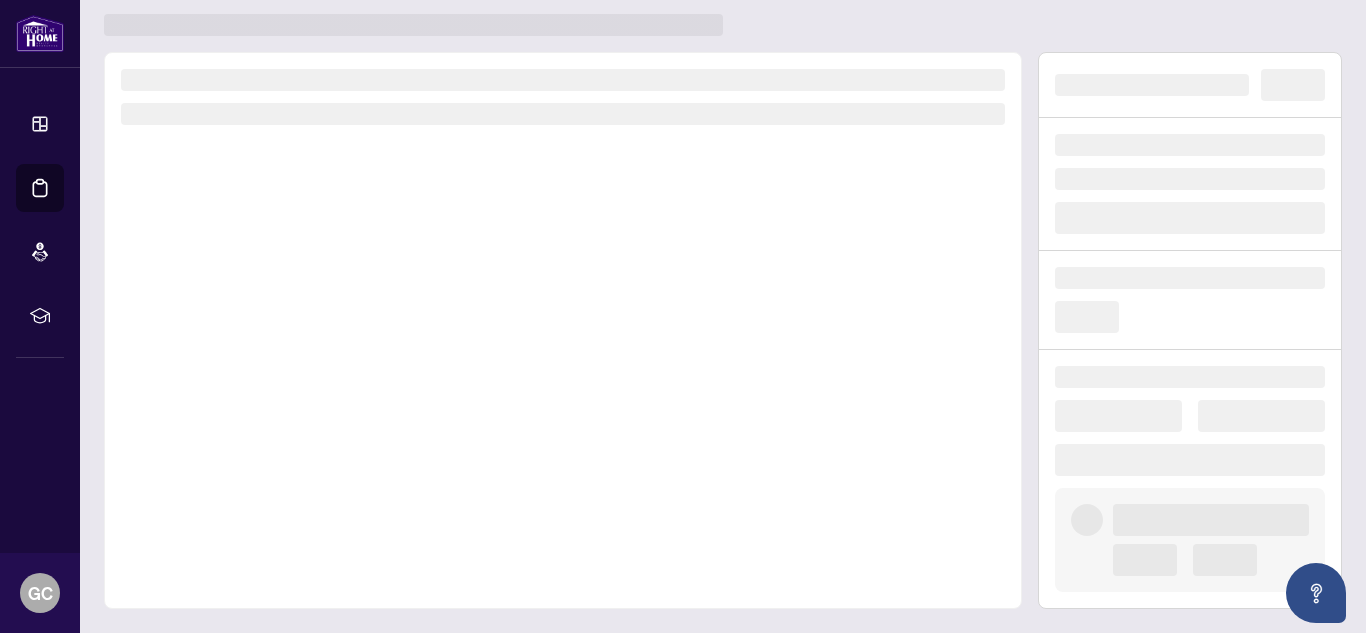 scroll, scrollTop: 0, scrollLeft: 0, axis: both 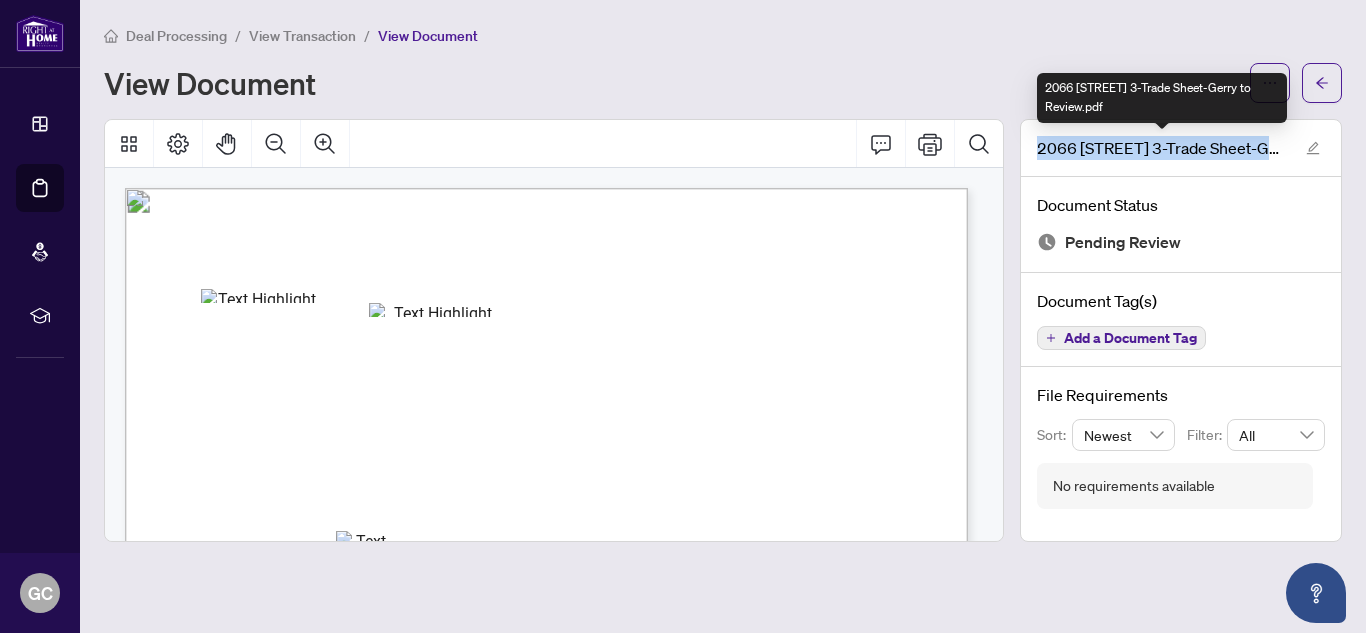 drag, startPoint x: 1037, startPoint y: 151, endPoint x: 1261, endPoint y: 147, distance: 224.0357 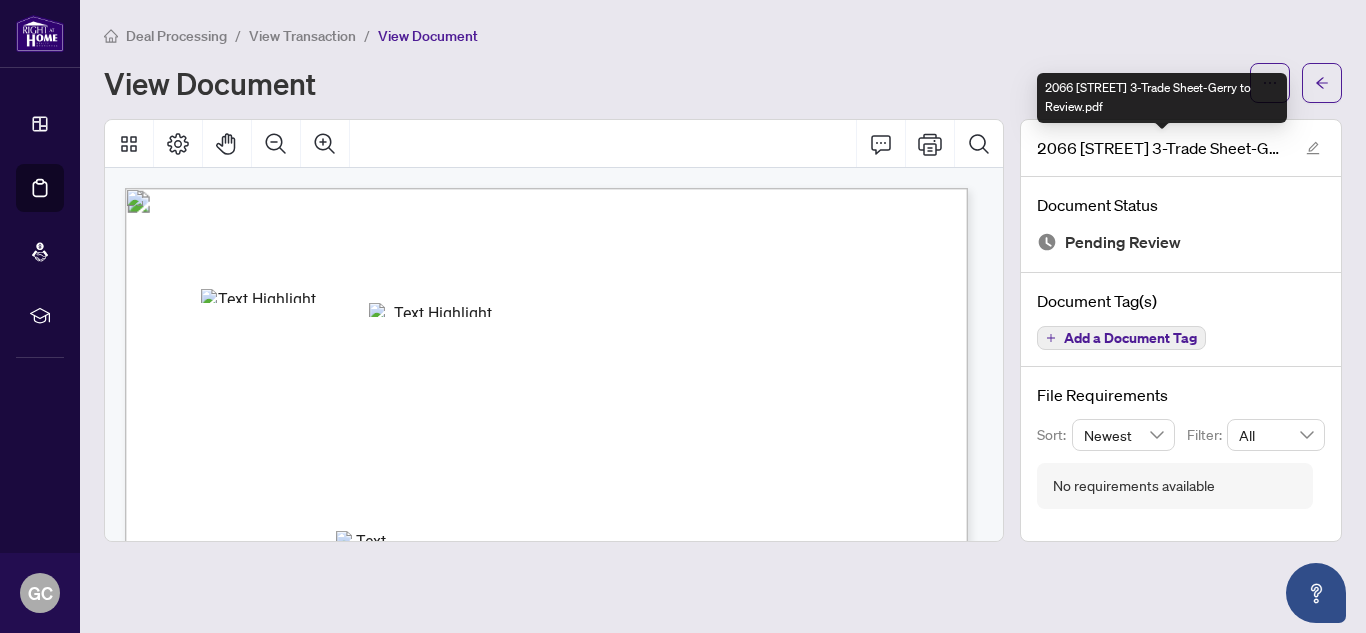 click on "2066 [STREET] 3-Trade Sheet-Gerry to Review.pdf" at bounding box center (1162, 148) 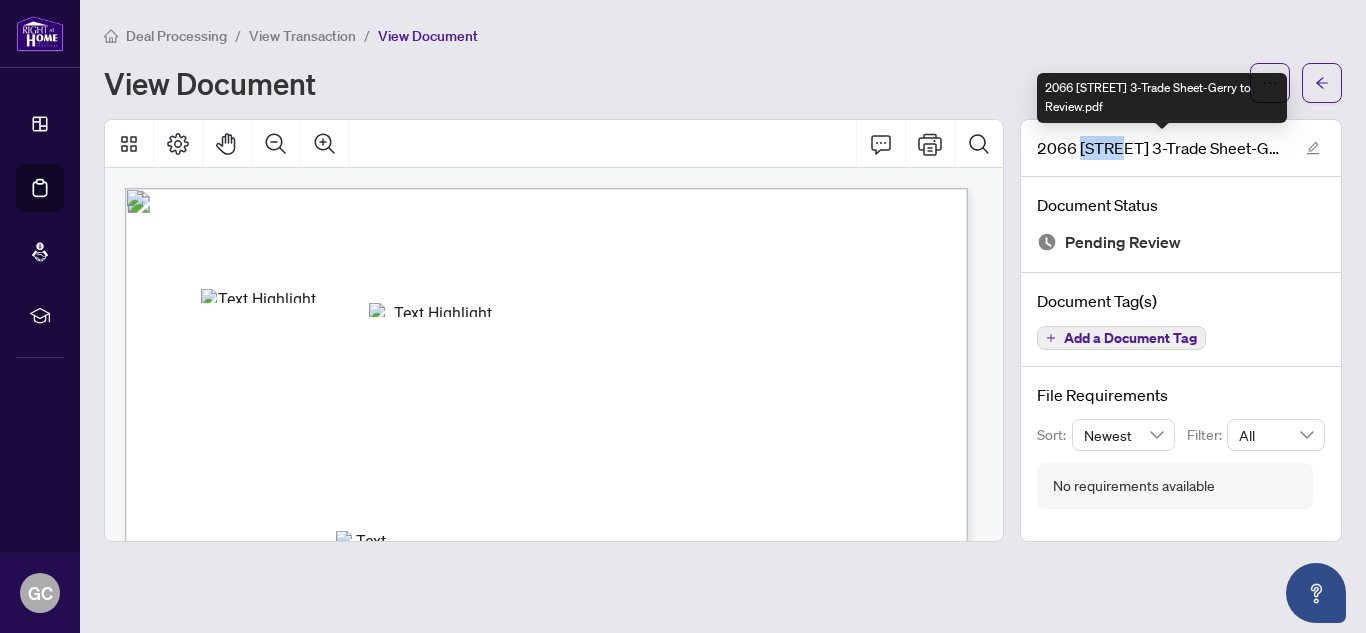 click on "2066 [STREET] 3-Trade Sheet-Gerry to Review.pdf" at bounding box center (1162, 148) 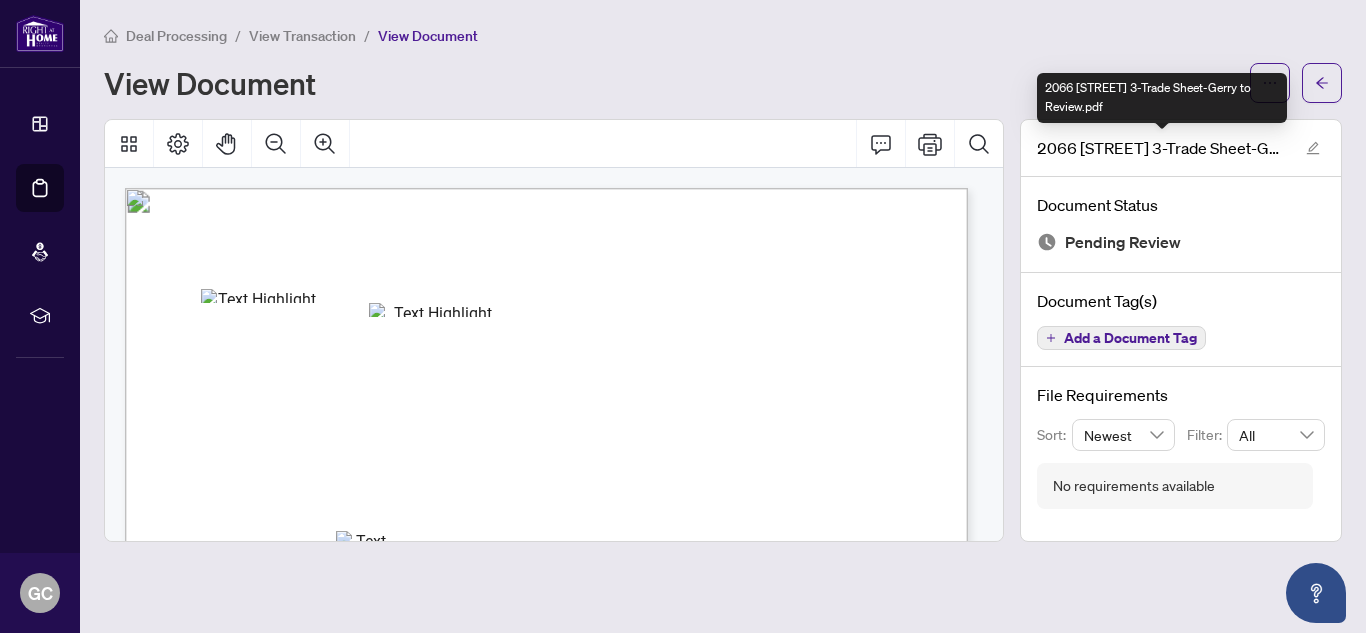 click on "2066 [STREET] 3-Trade Sheet-Gerry to Review.pdf" at bounding box center (1162, 148) 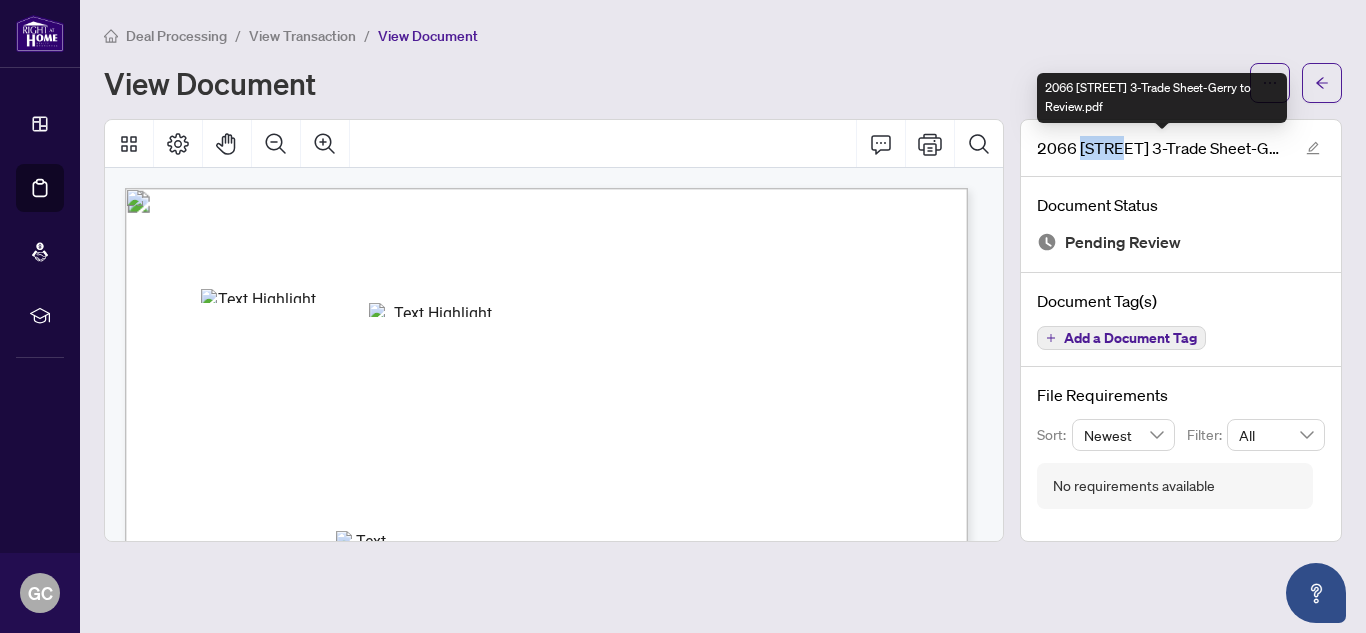 click on "2066 [STREET] 3-Trade Sheet-Gerry to Review.pdf" at bounding box center [1162, 148] 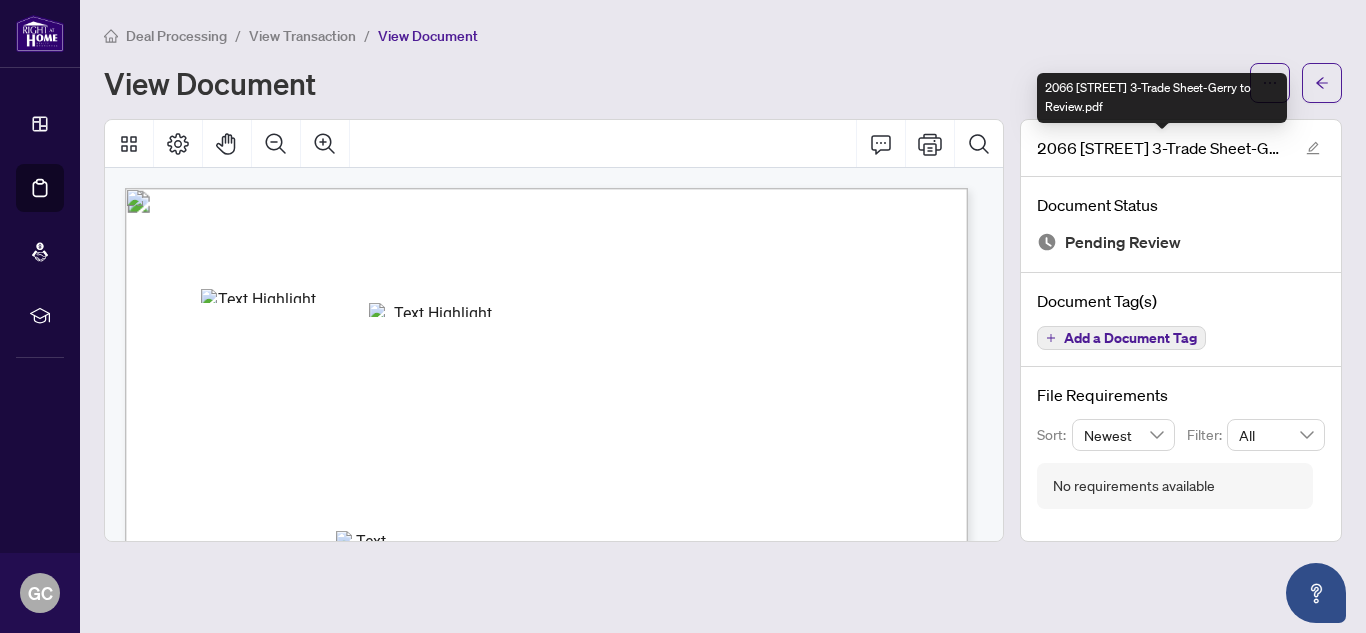 click on "2066 [STREET] 3-Trade Sheet-Gerry to Review.pdf" at bounding box center [1162, 148] 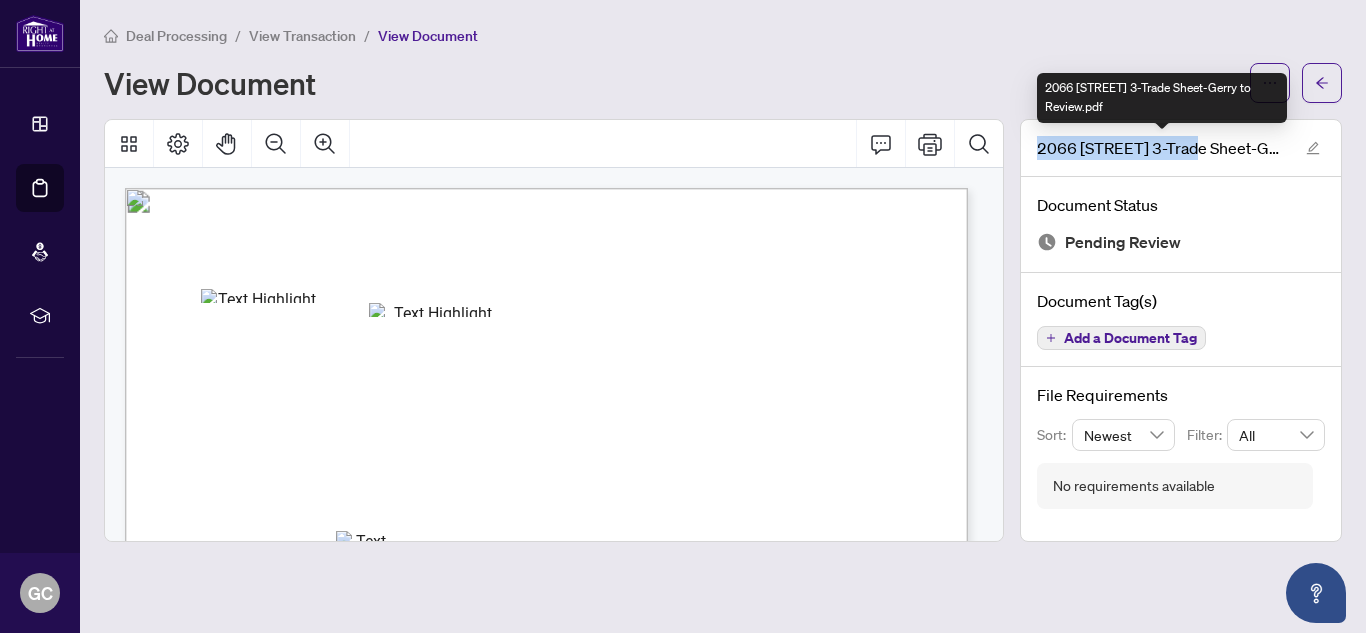 drag, startPoint x: 1038, startPoint y: 146, endPoint x: 1195, endPoint y: 146, distance: 157 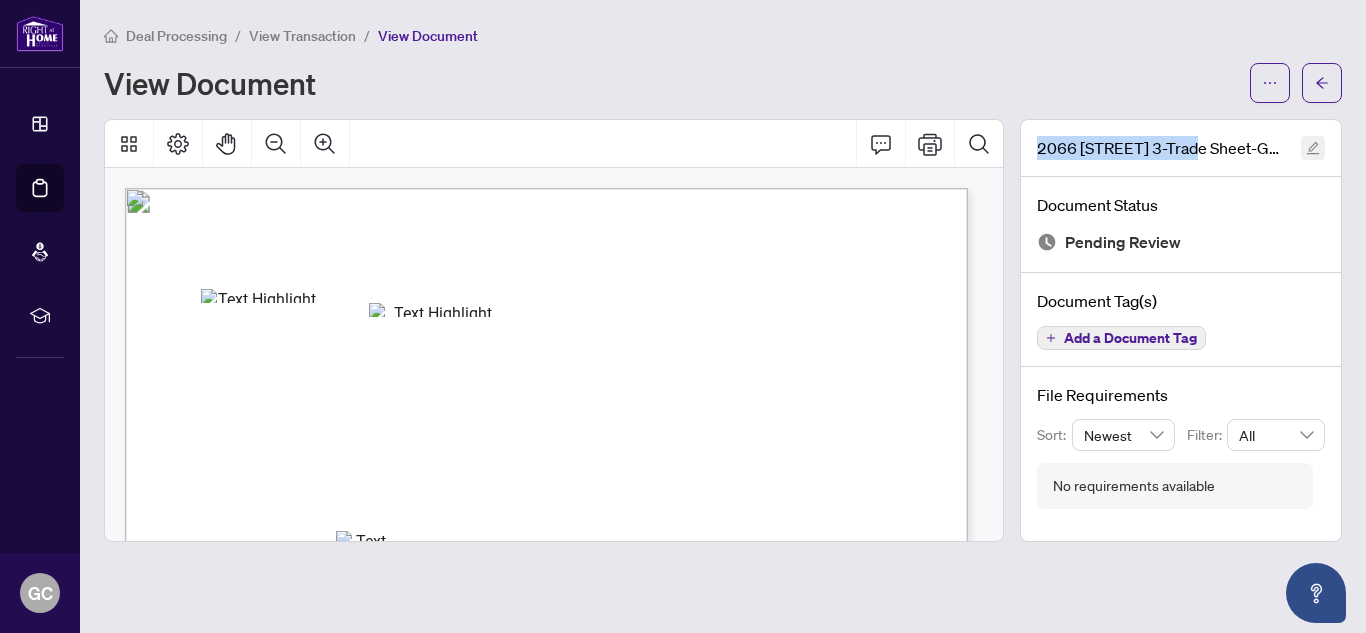 click 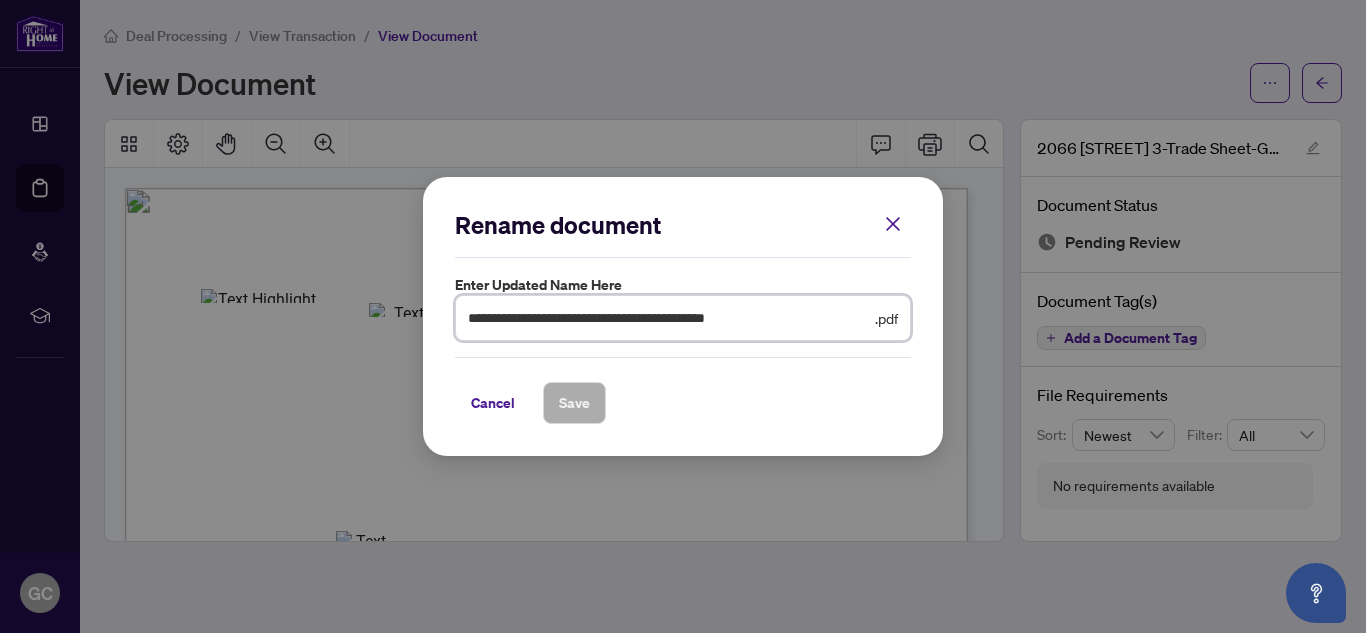 drag, startPoint x: 679, startPoint y: 319, endPoint x: 375, endPoint y: 314, distance: 304.0411 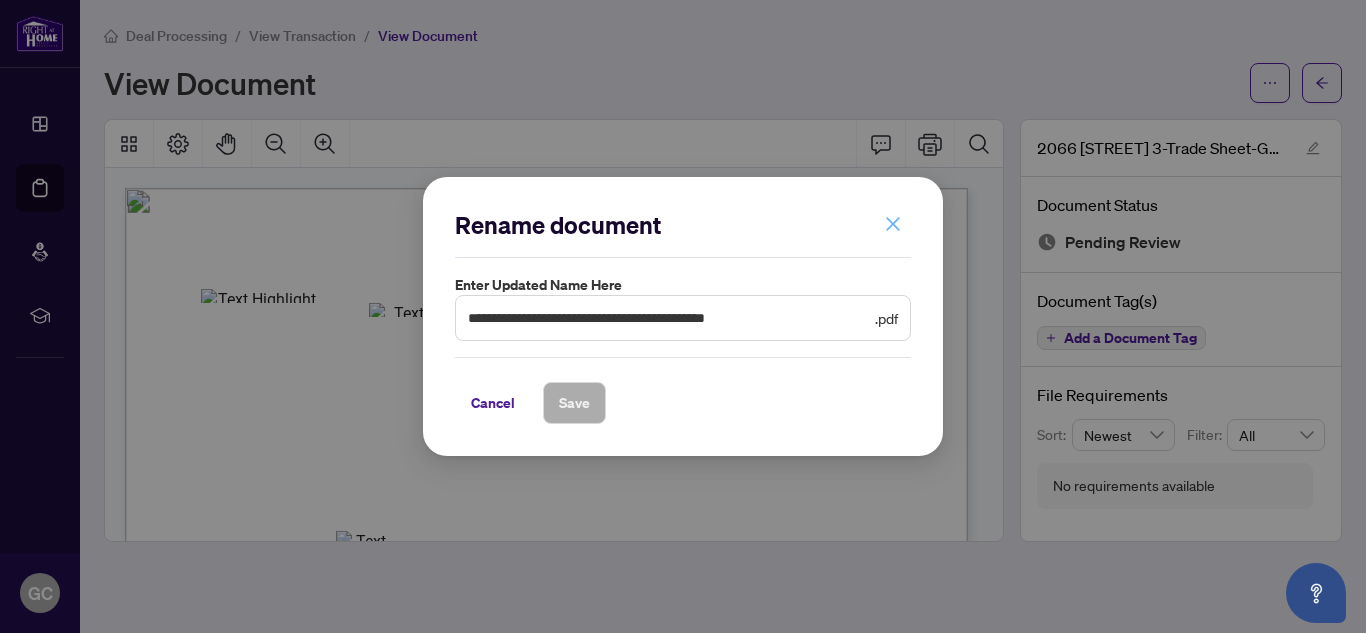 click 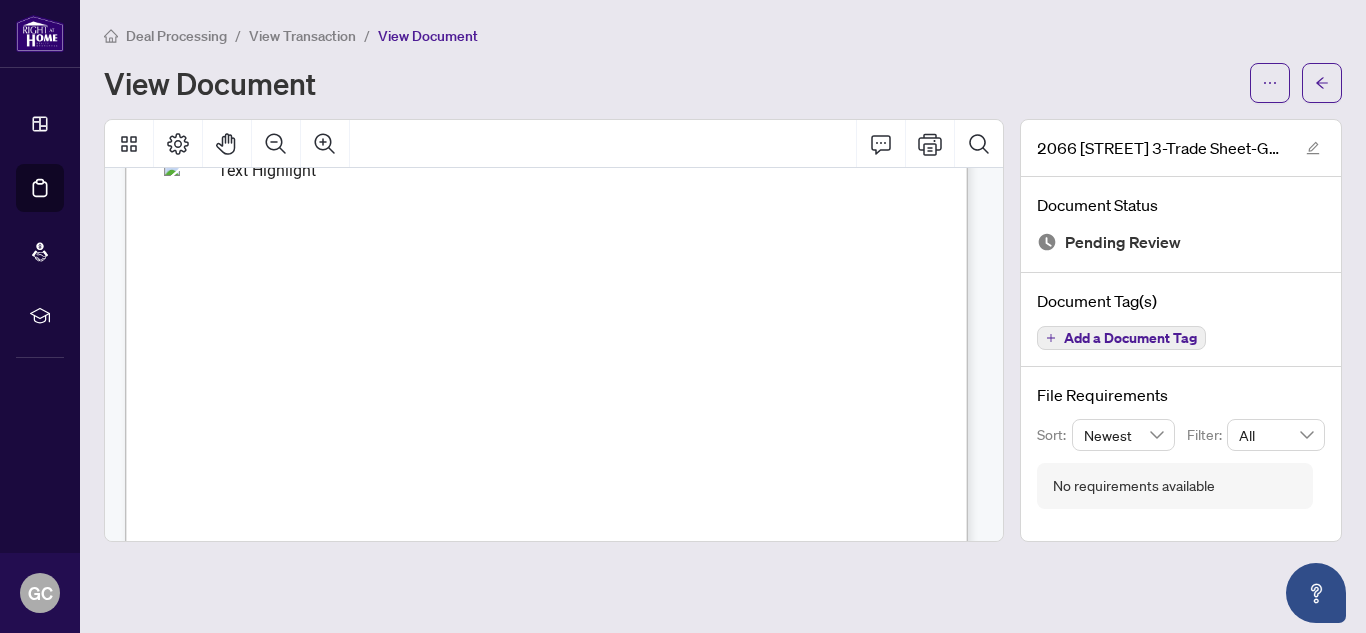 scroll, scrollTop: 667, scrollLeft: 0, axis: vertical 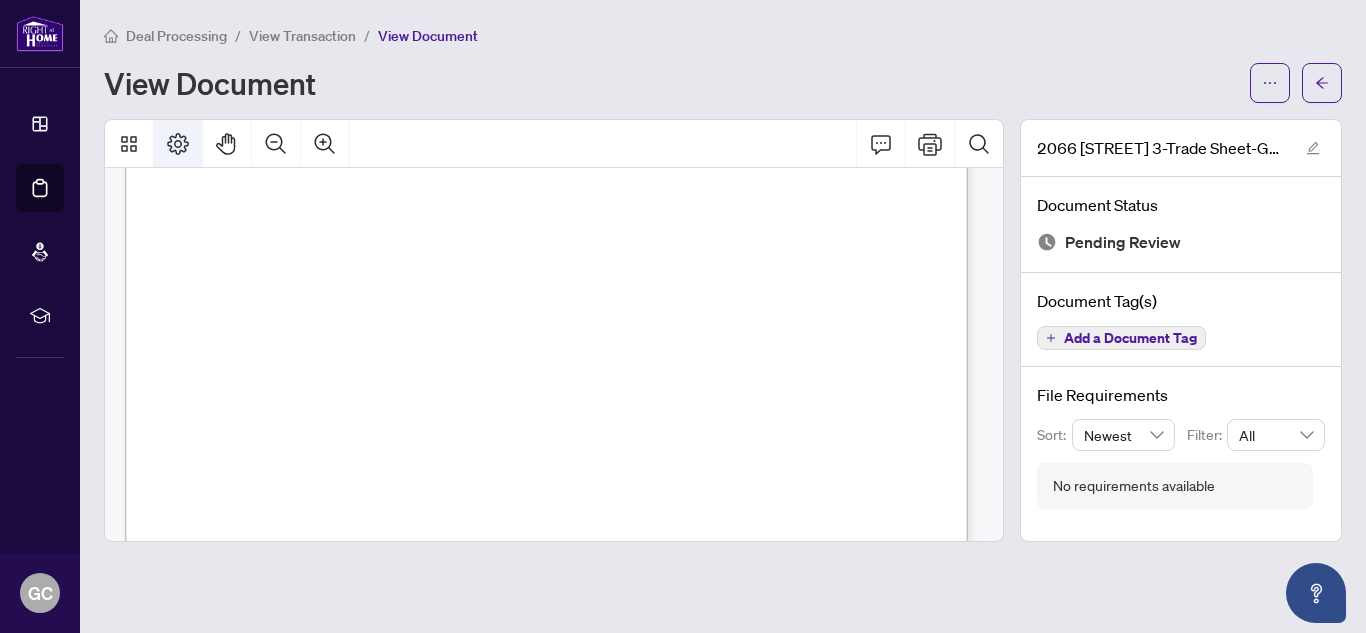 click 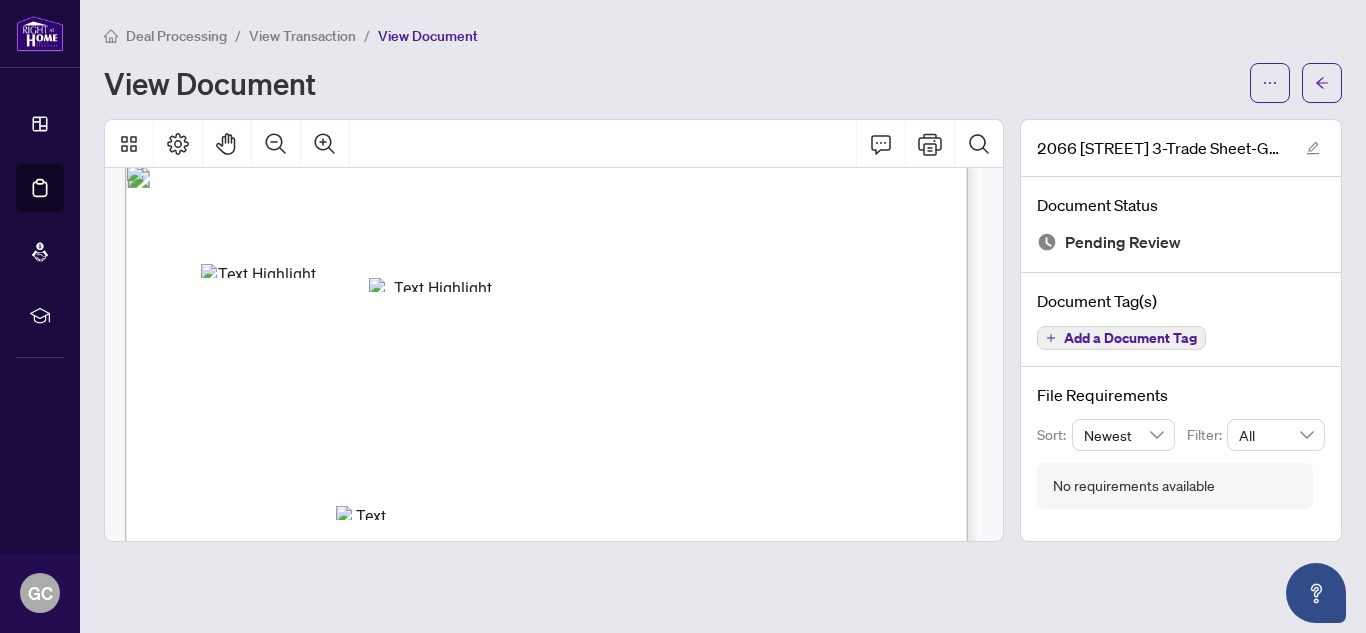 scroll, scrollTop: 0, scrollLeft: 0, axis: both 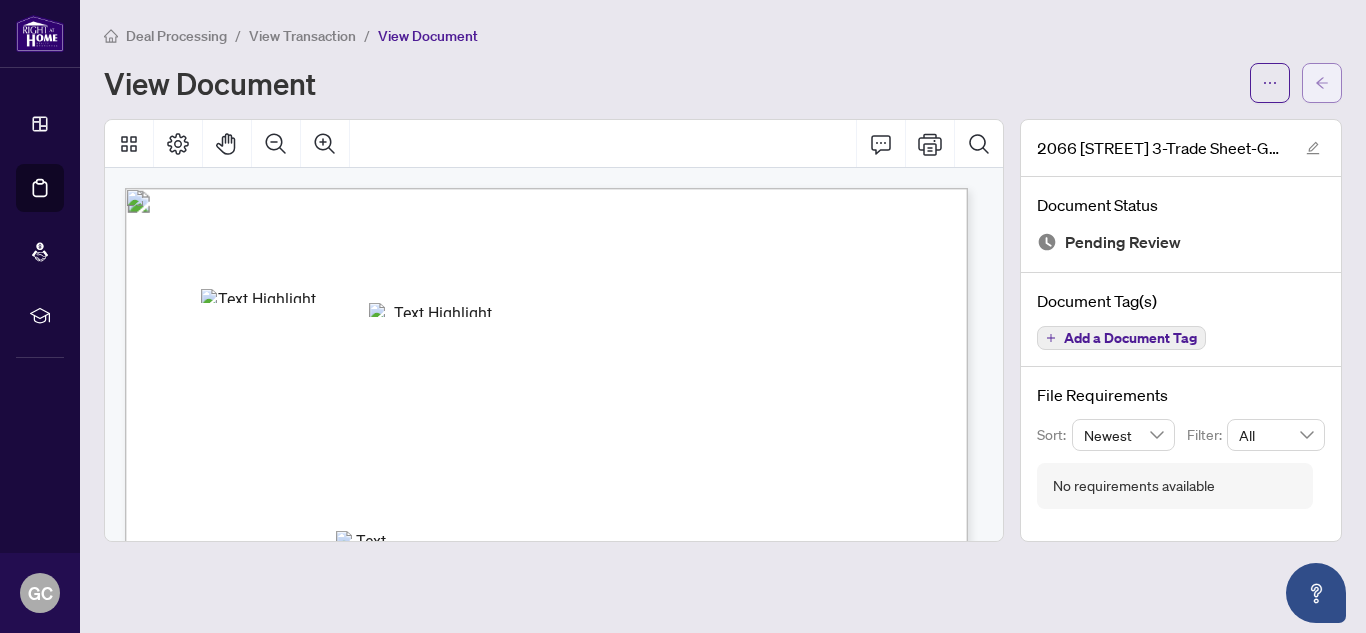 click 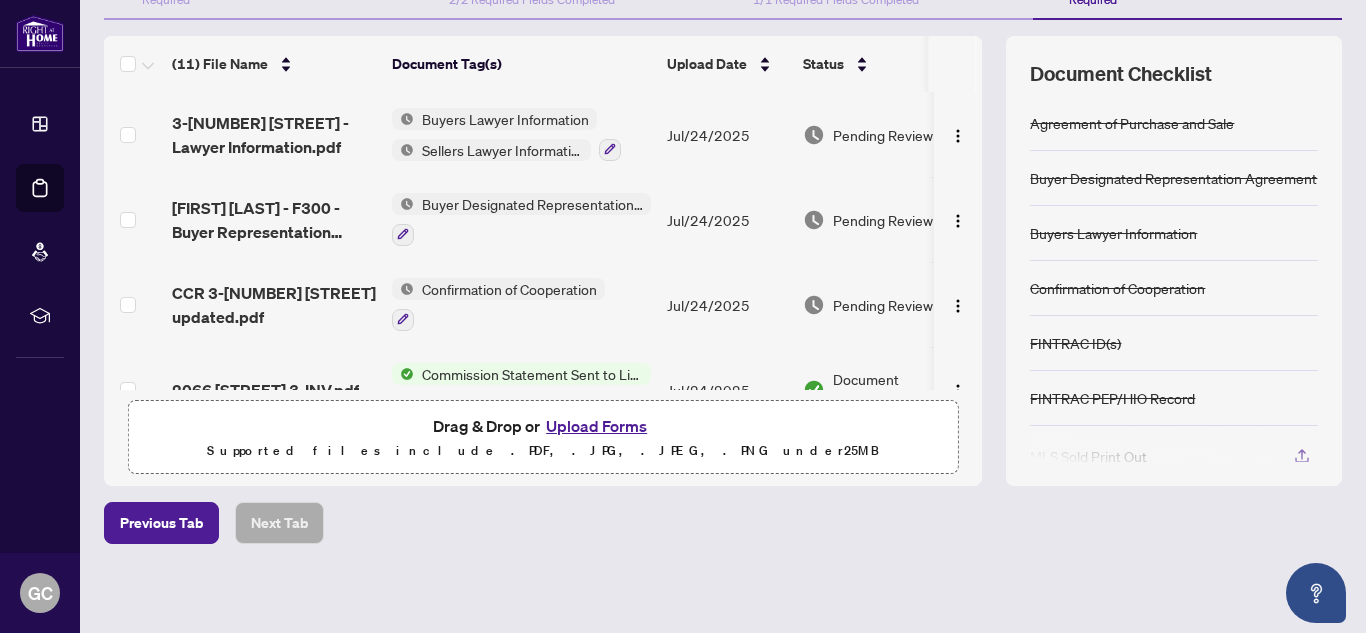 scroll, scrollTop: 242, scrollLeft: 0, axis: vertical 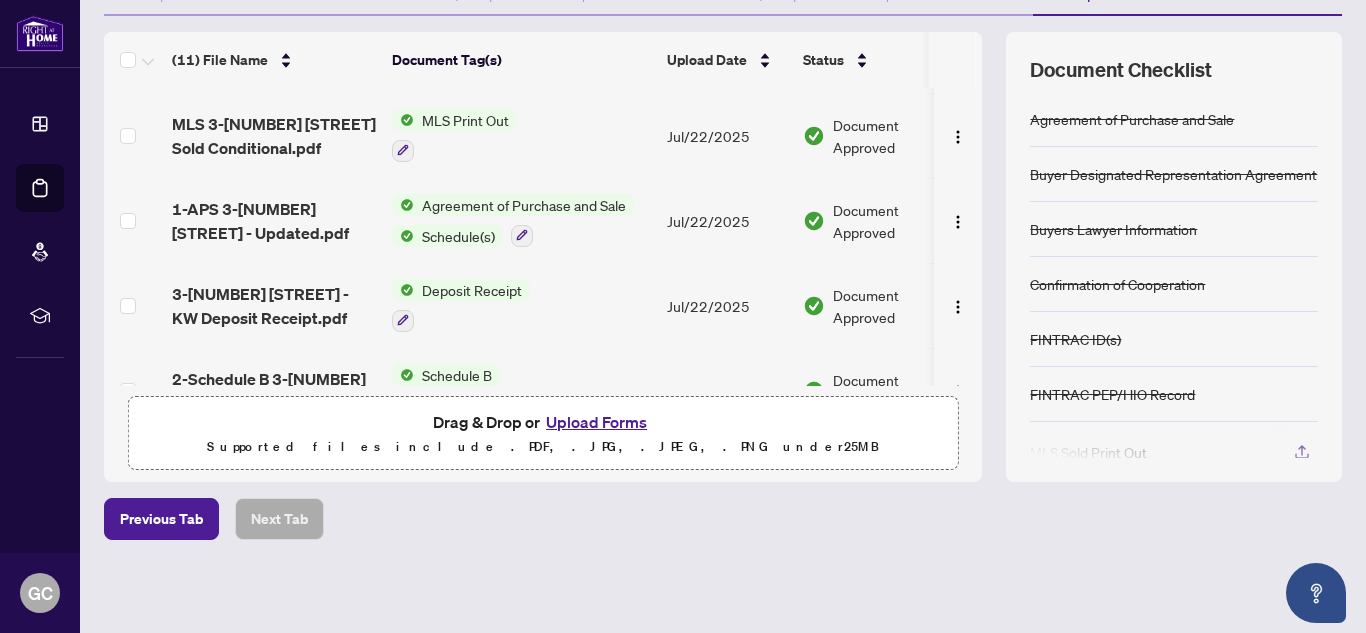 click on "Upload Forms" at bounding box center [596, 422] 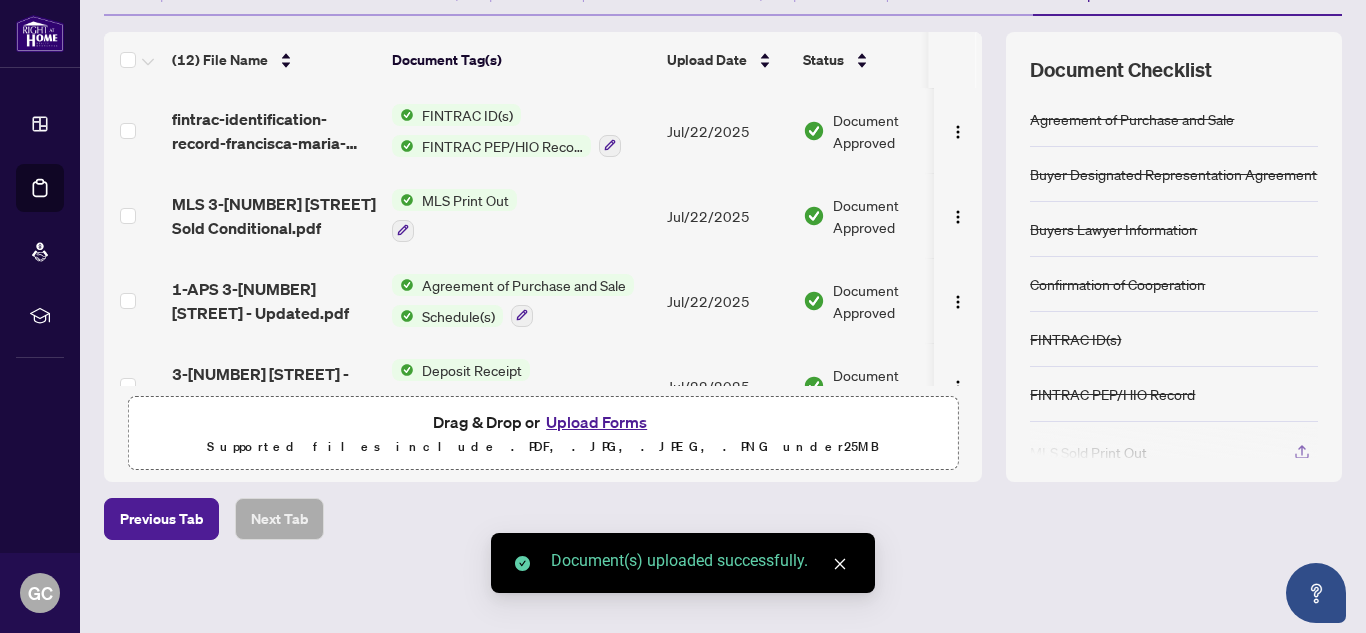 scroll, scrollTop: 331, scrollLeft: 0, axis: vertical 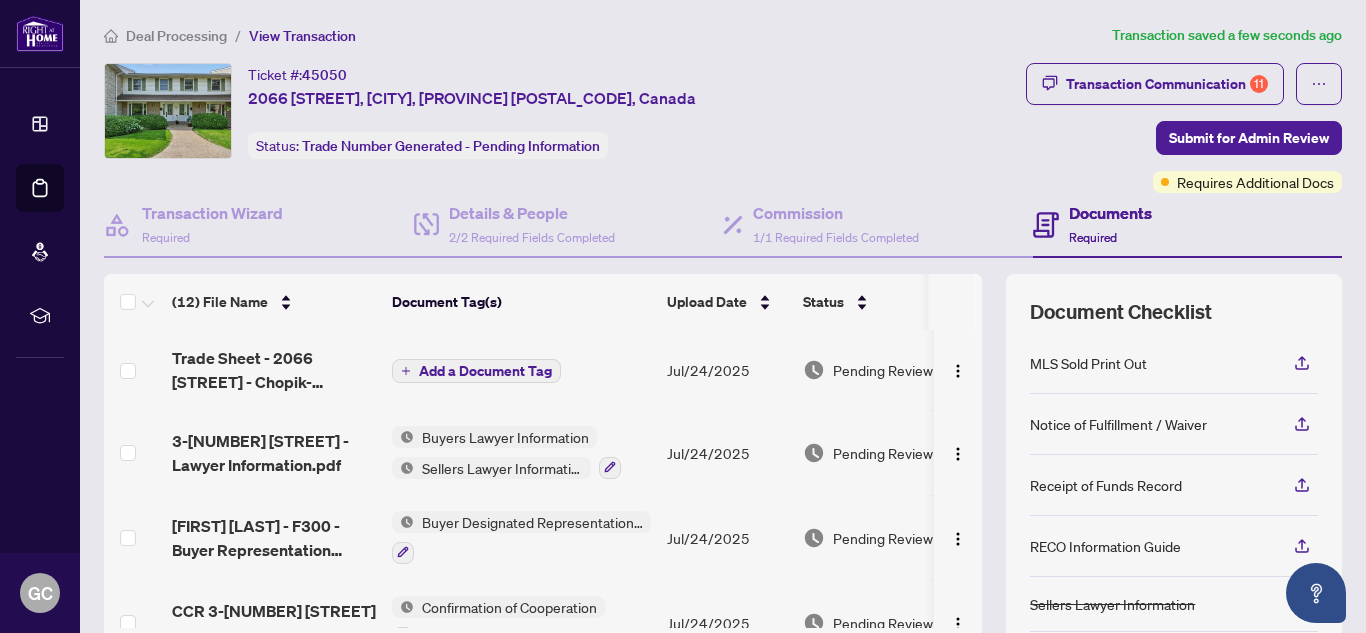 click on "Add a Document Tag" at bounding box center [485, 371] 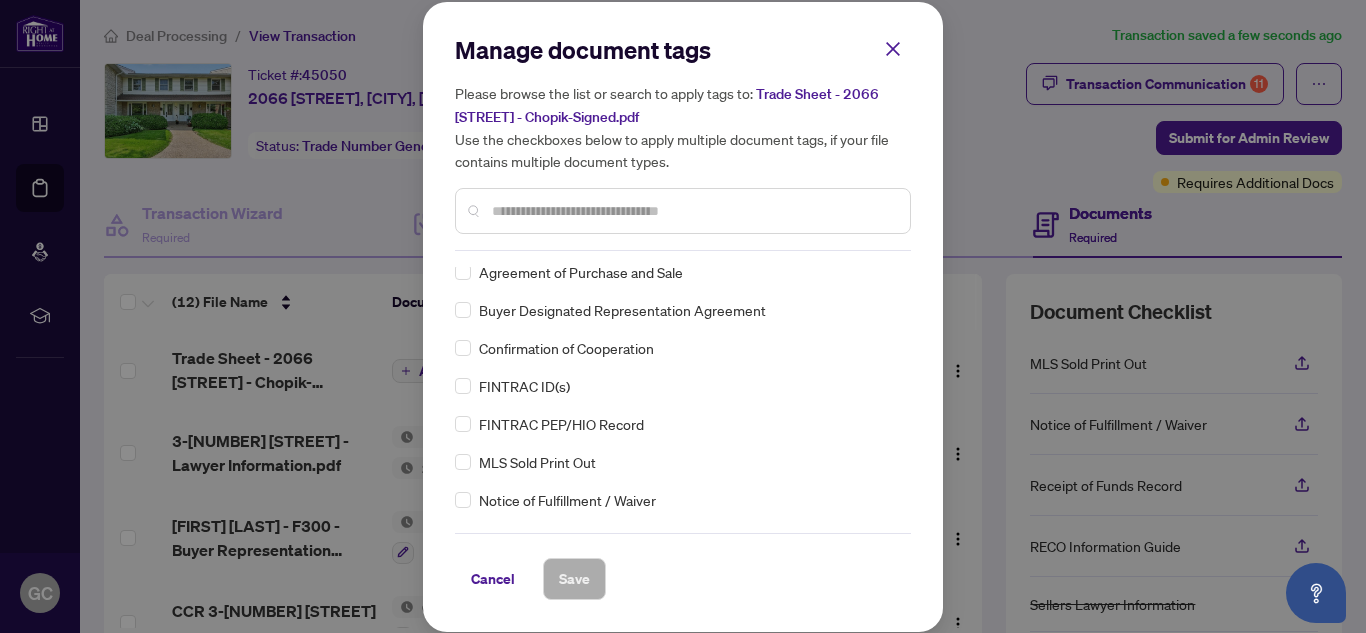 scroll, scrollTop: 0, scrollLeft: 0, axis: both 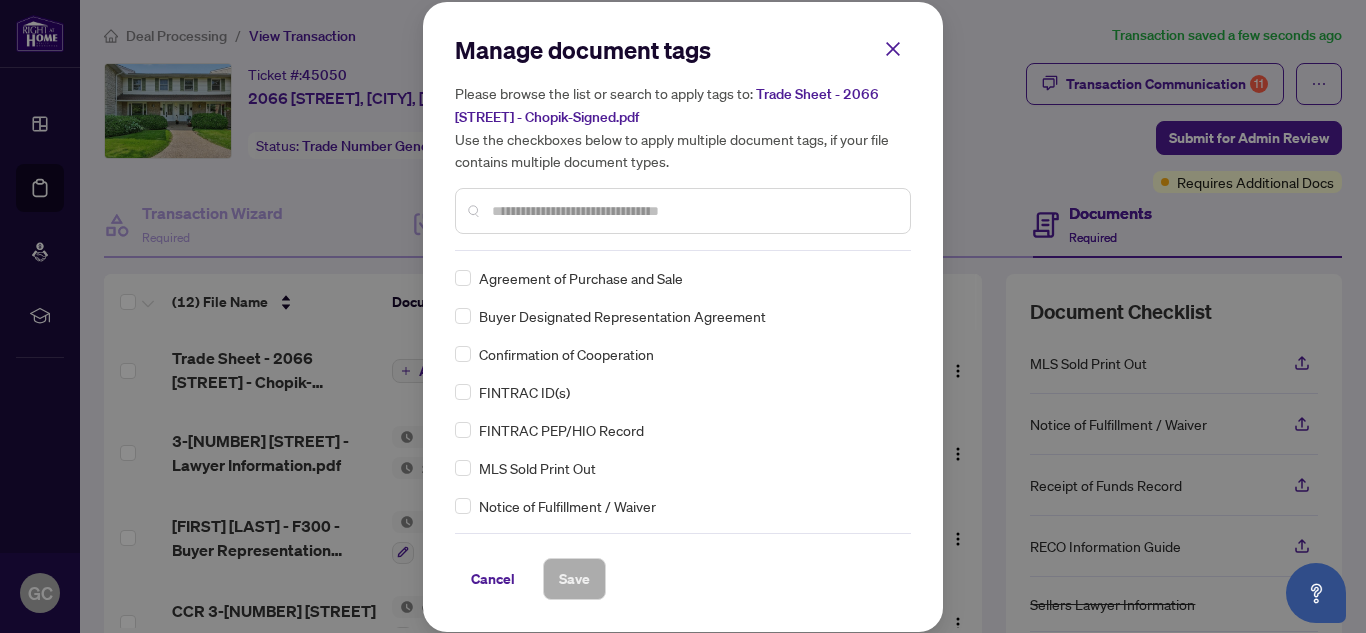 click at bounding box center (693, 211) 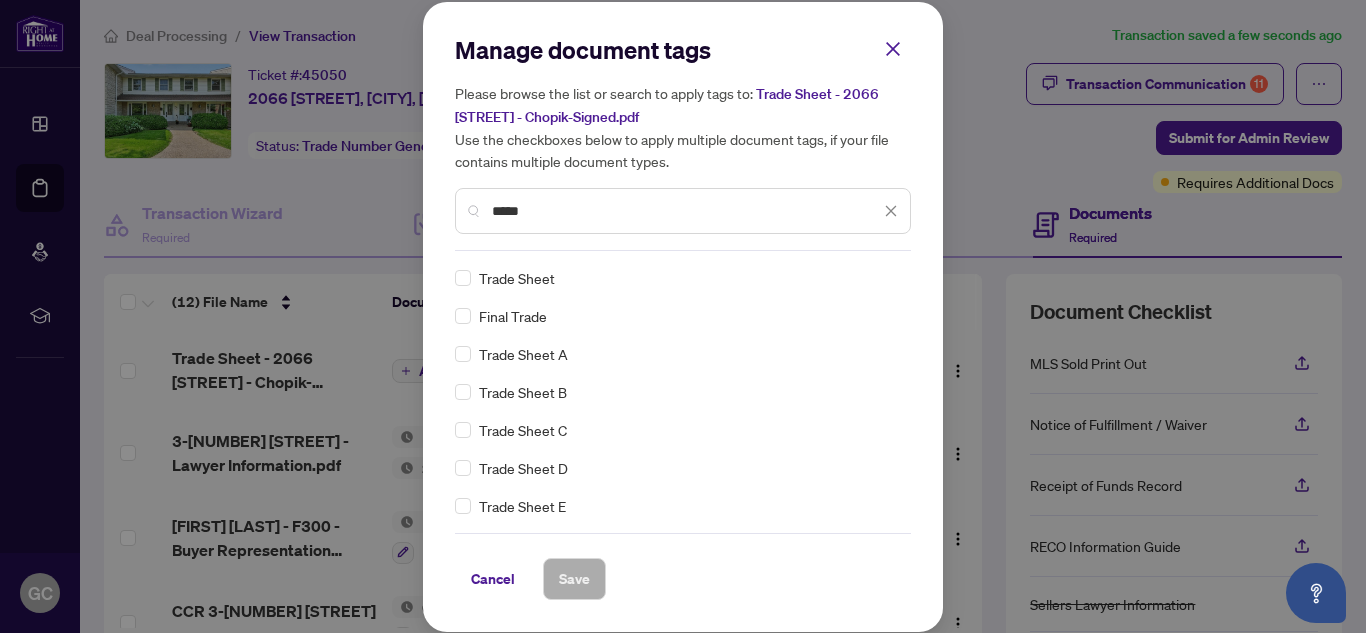 type on "*****" 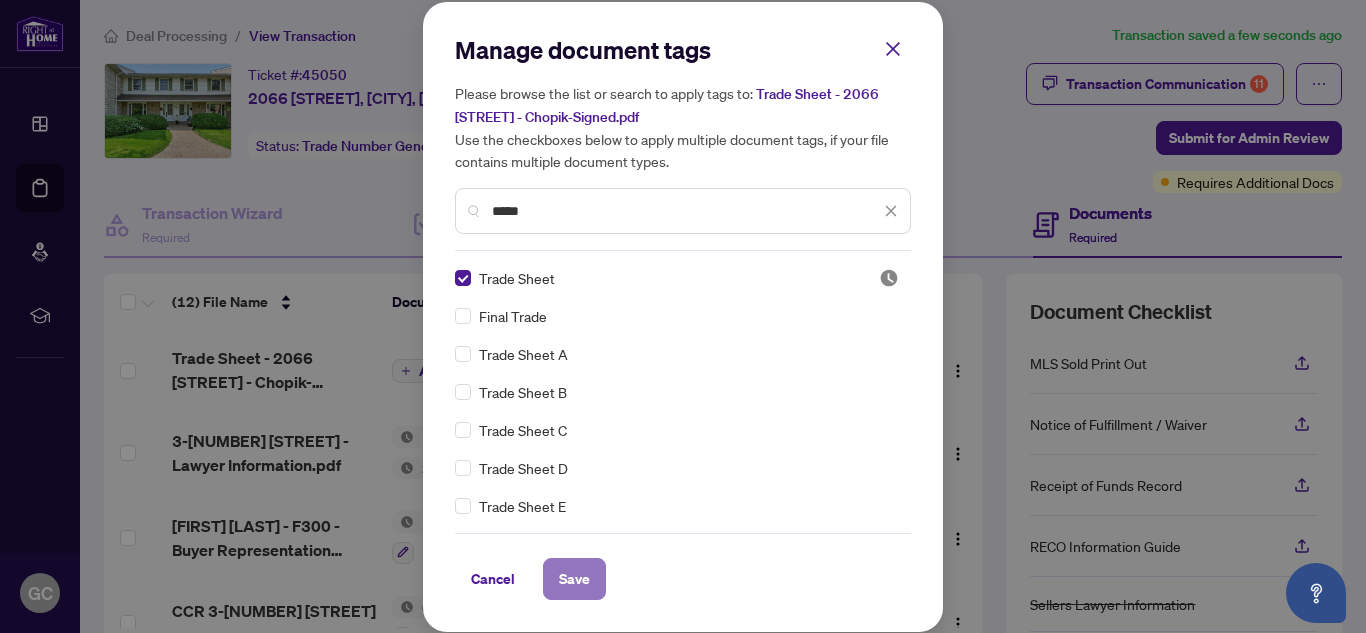 click on "Save" at bounding box center (574, 579) 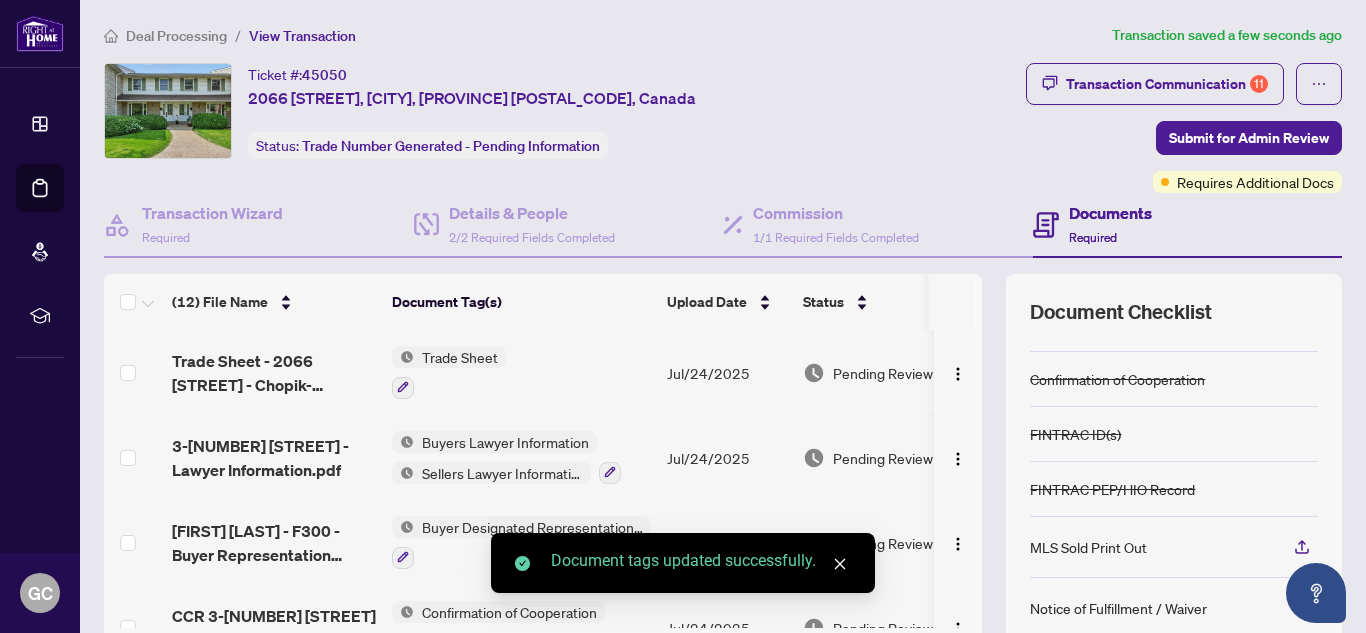 scroll, scrollTop: 325, scrollLeft: 0, axis: vertical 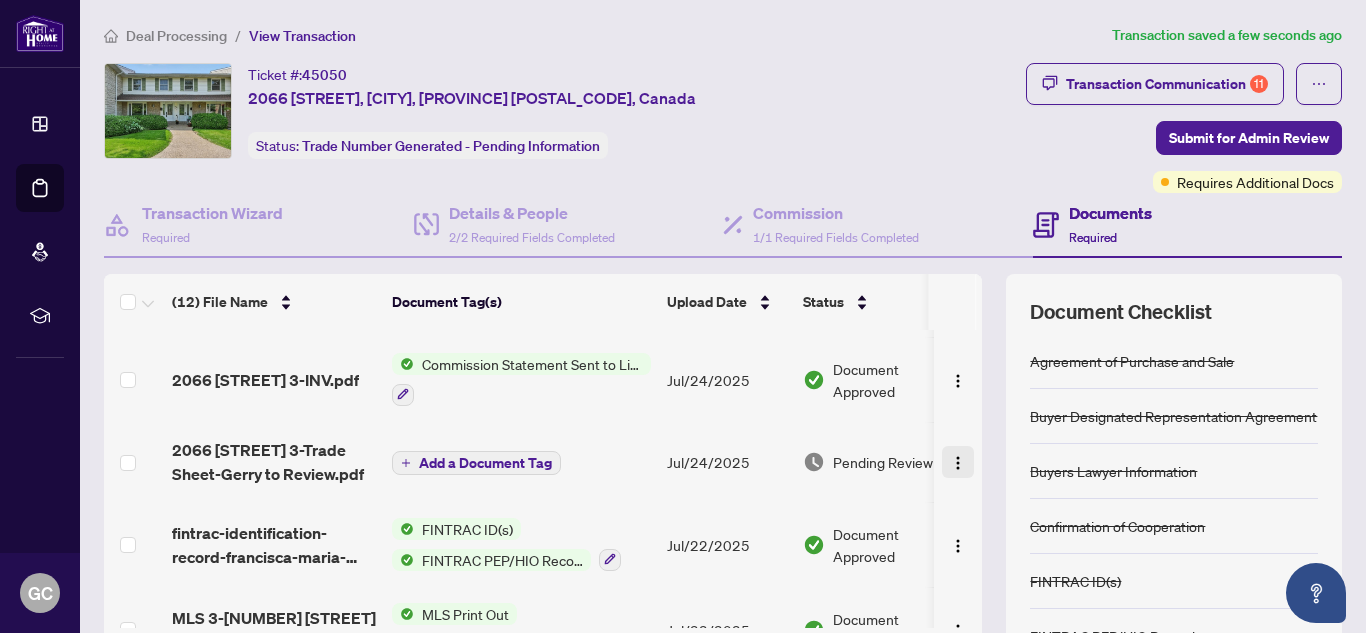 click at bounding box center (958, 462) 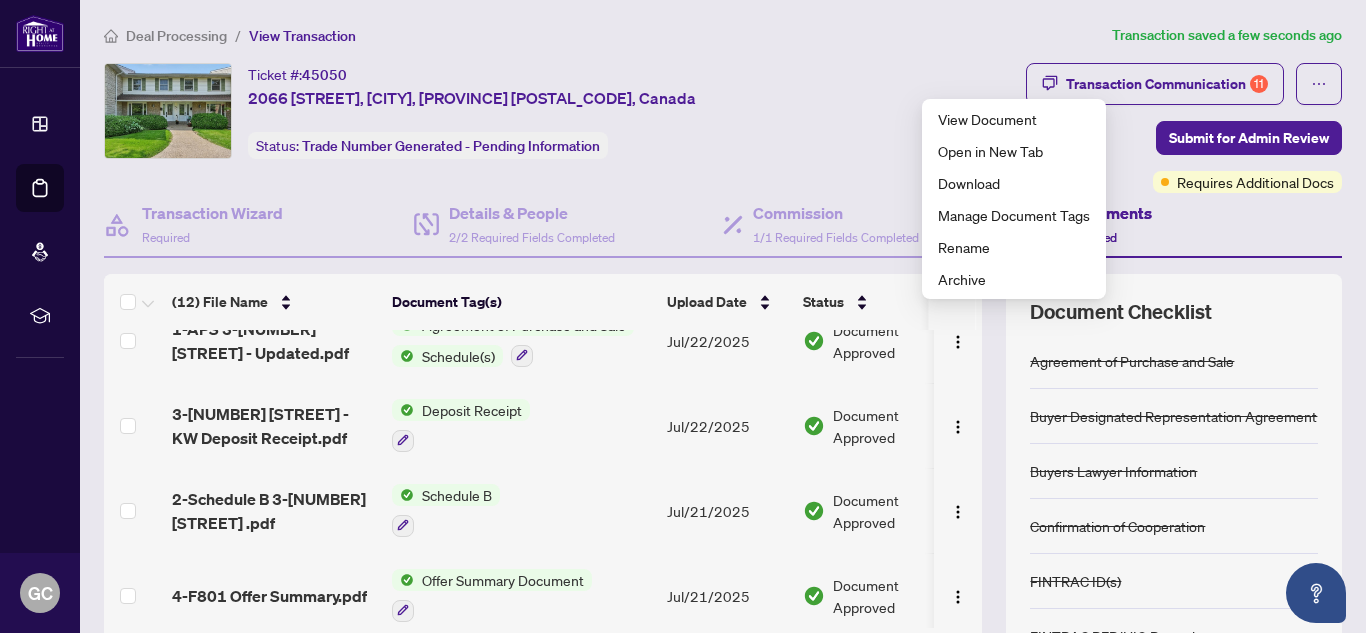 scroll, scrollTop: 719, scrollLeft: 0, axis: vertical 